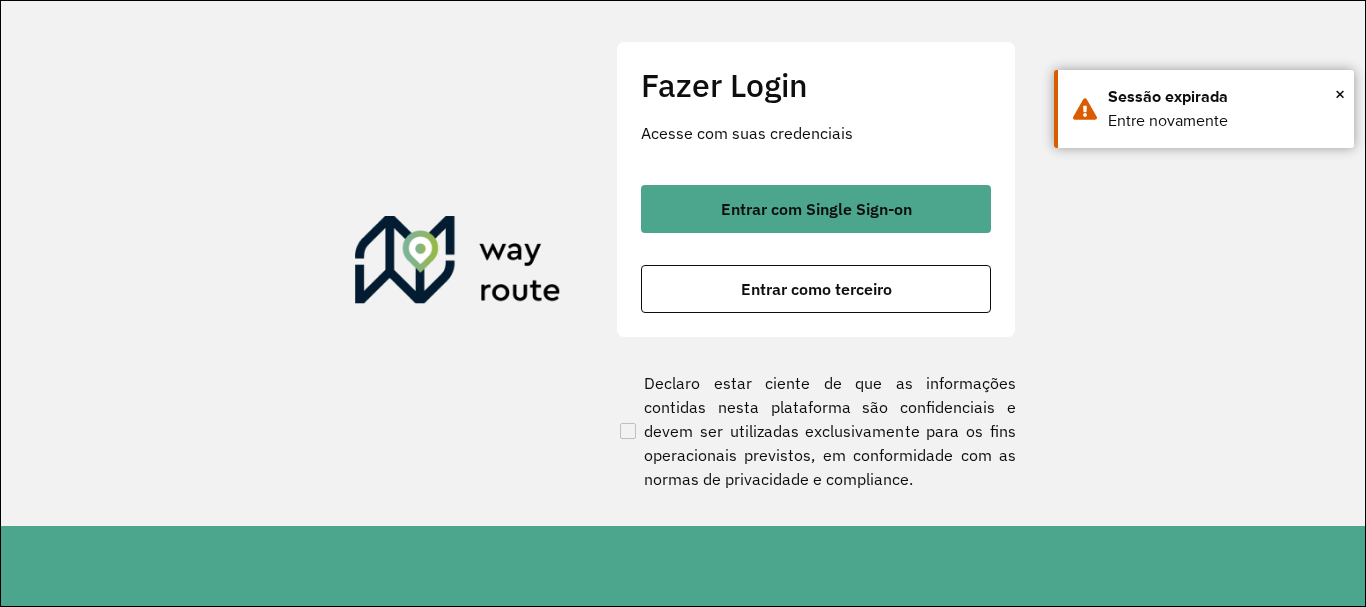 scroll, scrollTop: 0, scrollLeft: 0, axis: both 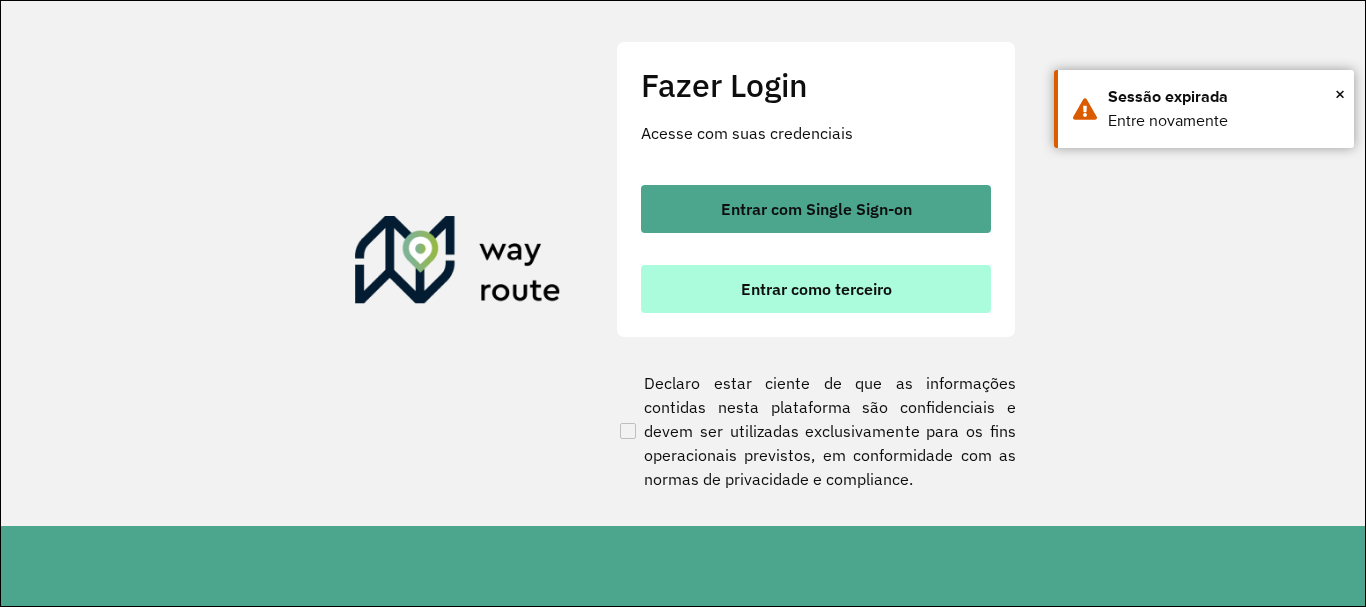 click on "Entrar como terceiro" at bounding box center (816, 289) 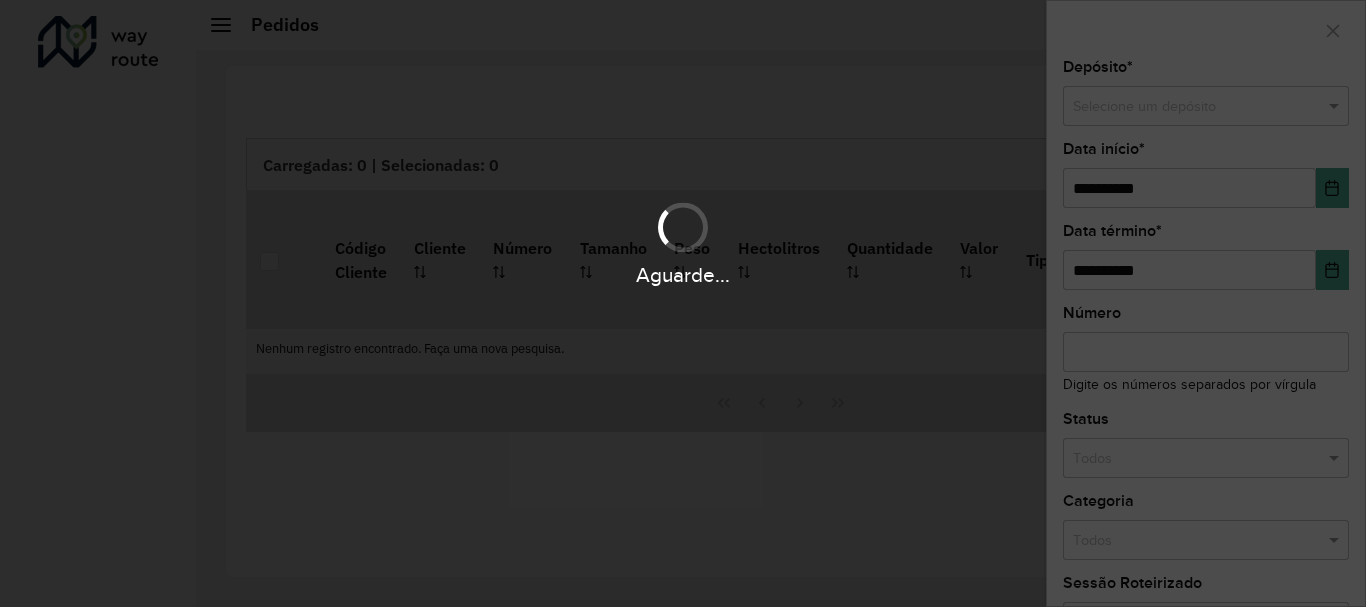 scroll, scrollTop: 0, scrollLeft: 0, axis: both 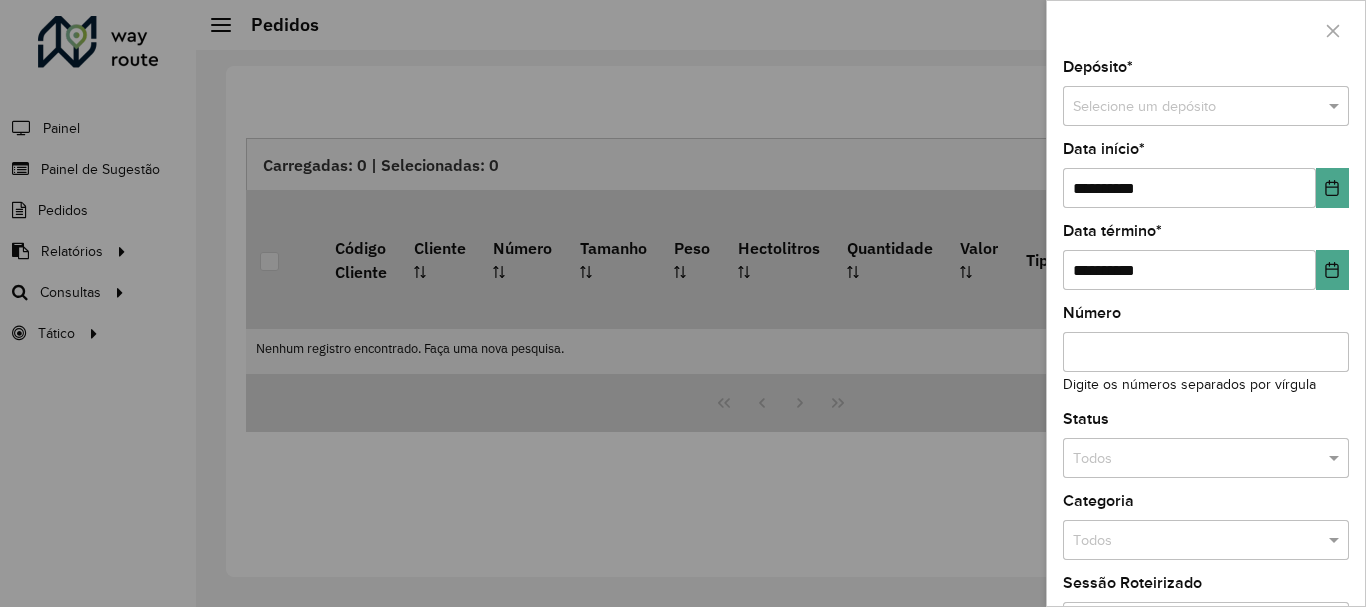 click at bounding box center (683, 303) 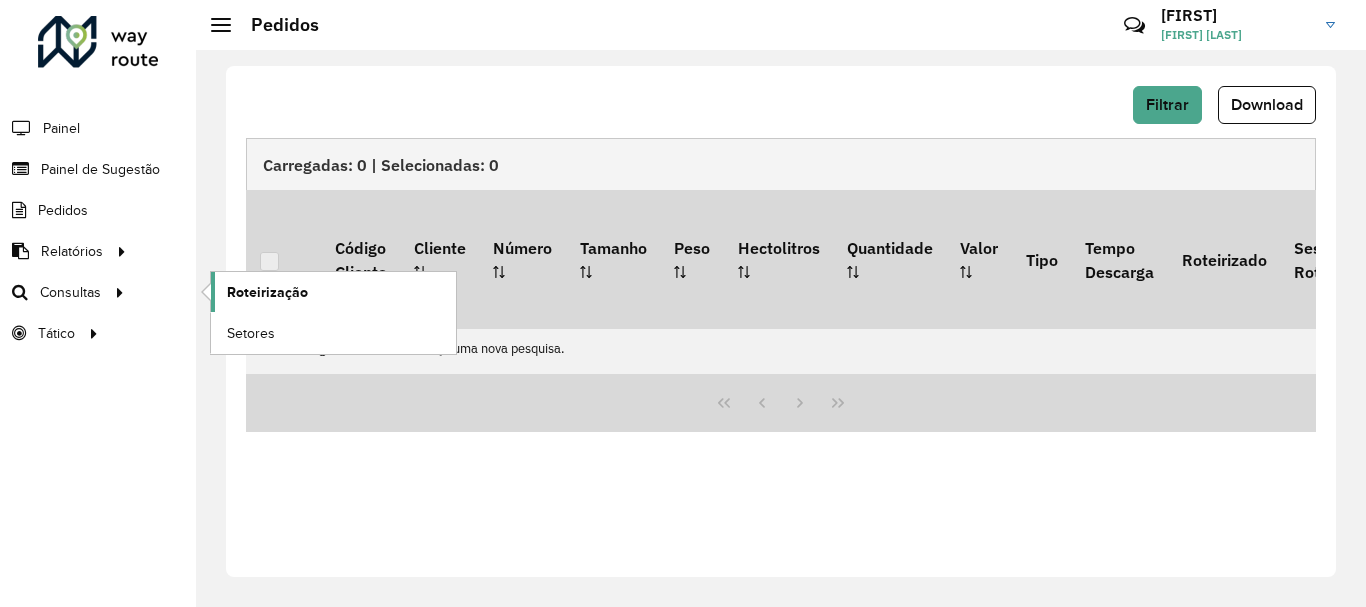 click on "Roteirização" 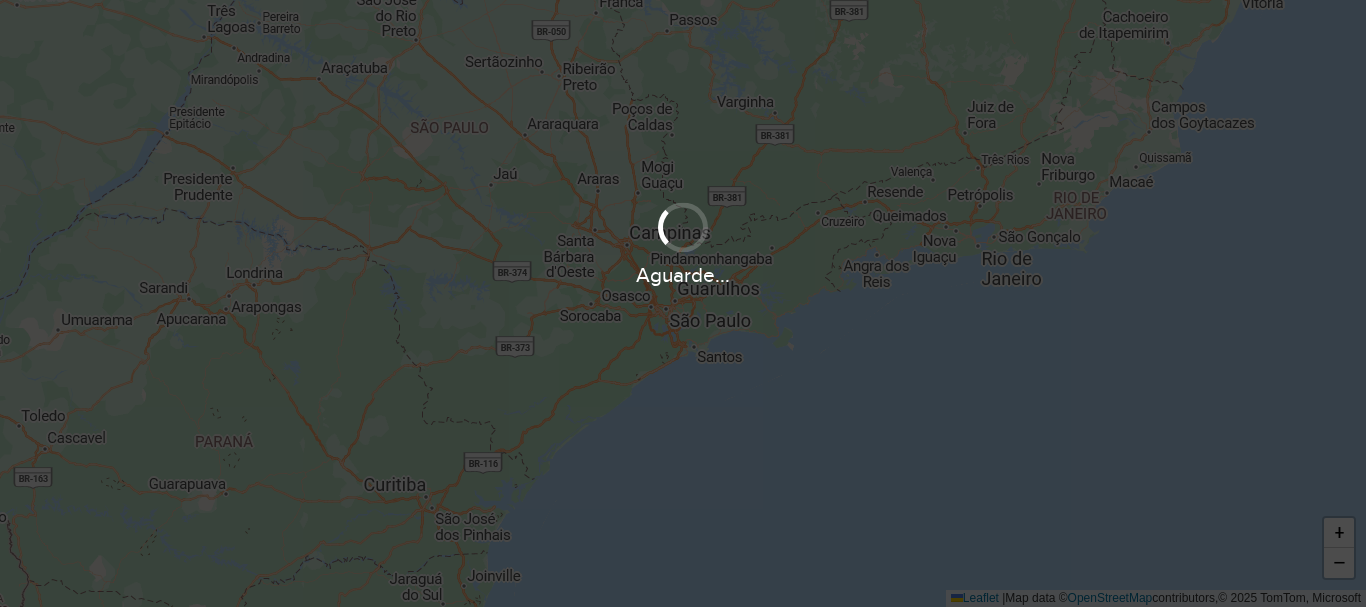 scroll, scrollTop: 0, scrollLeft: 0, axis: both 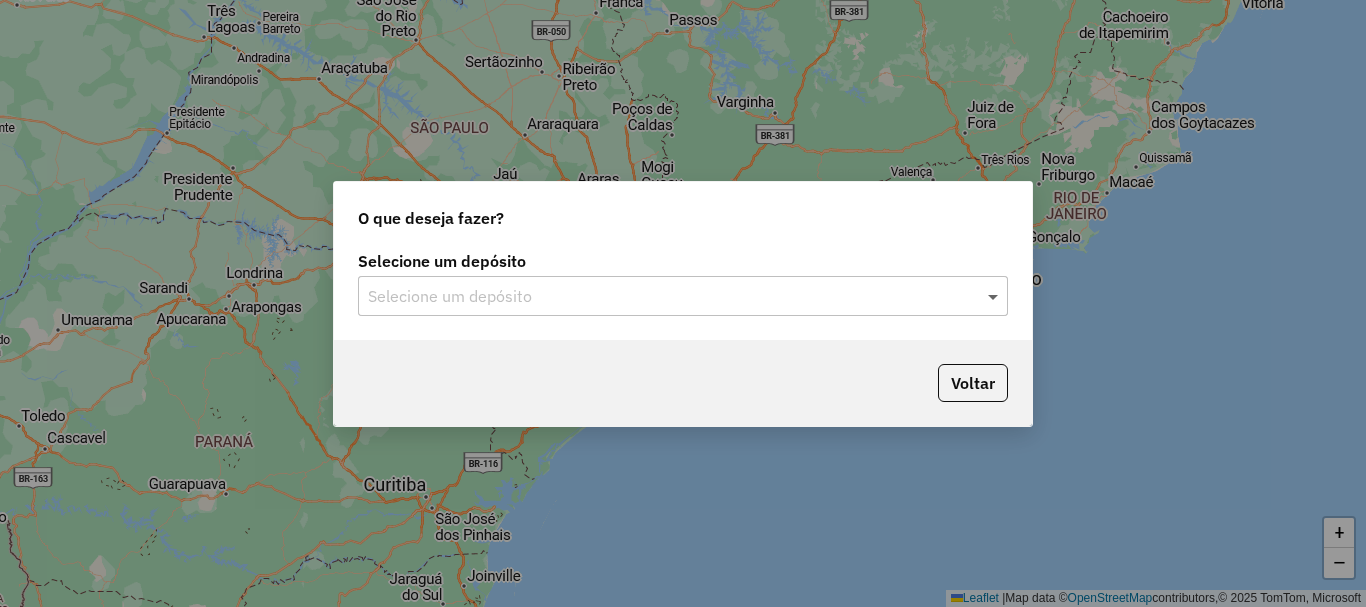 click 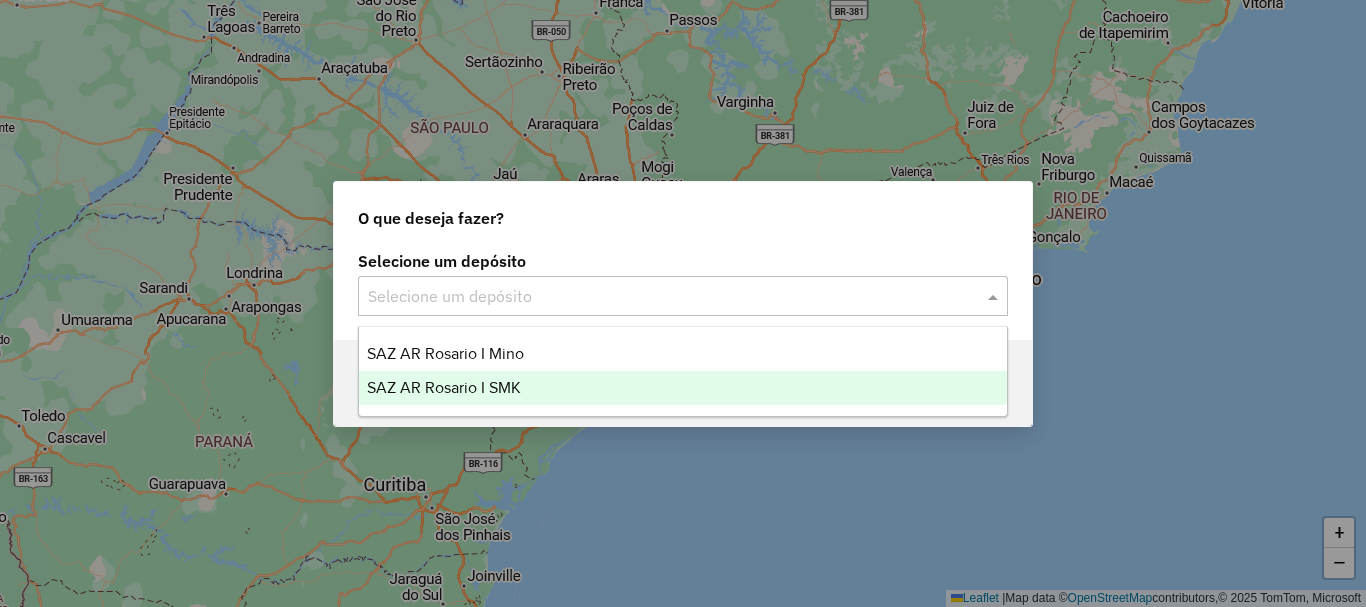 click on "SAZ AR Rosario I SMK" at bounding box center [444, 387] 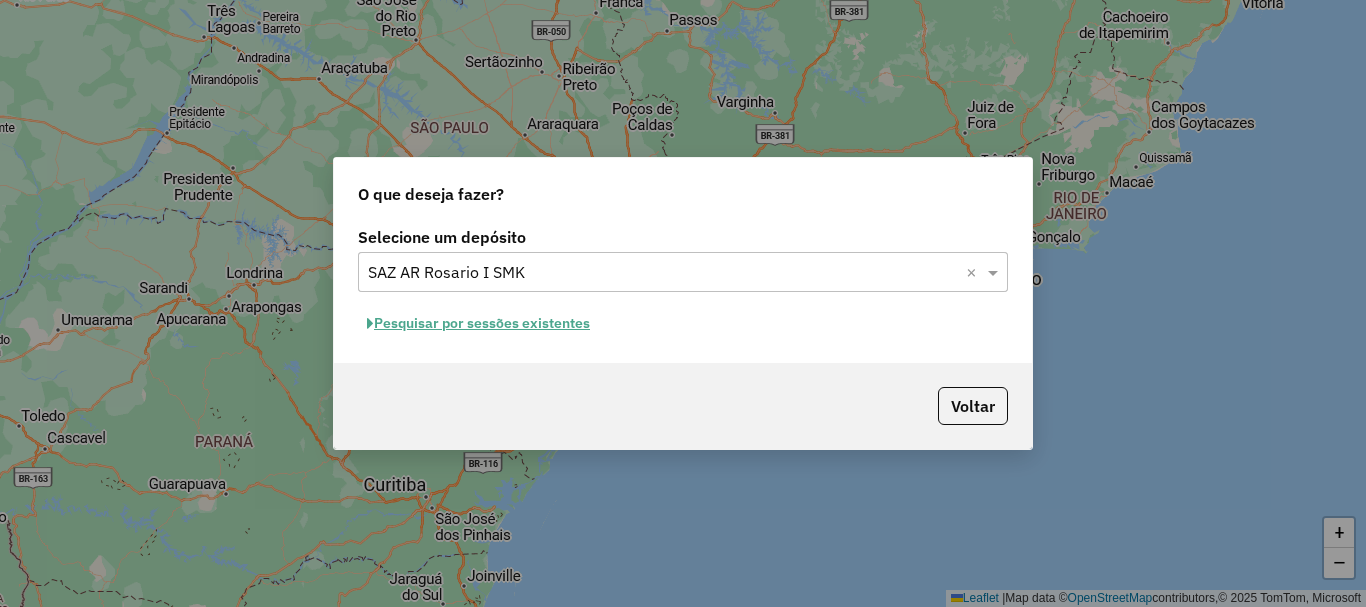 click on "Pesquisar por sessões existentes" 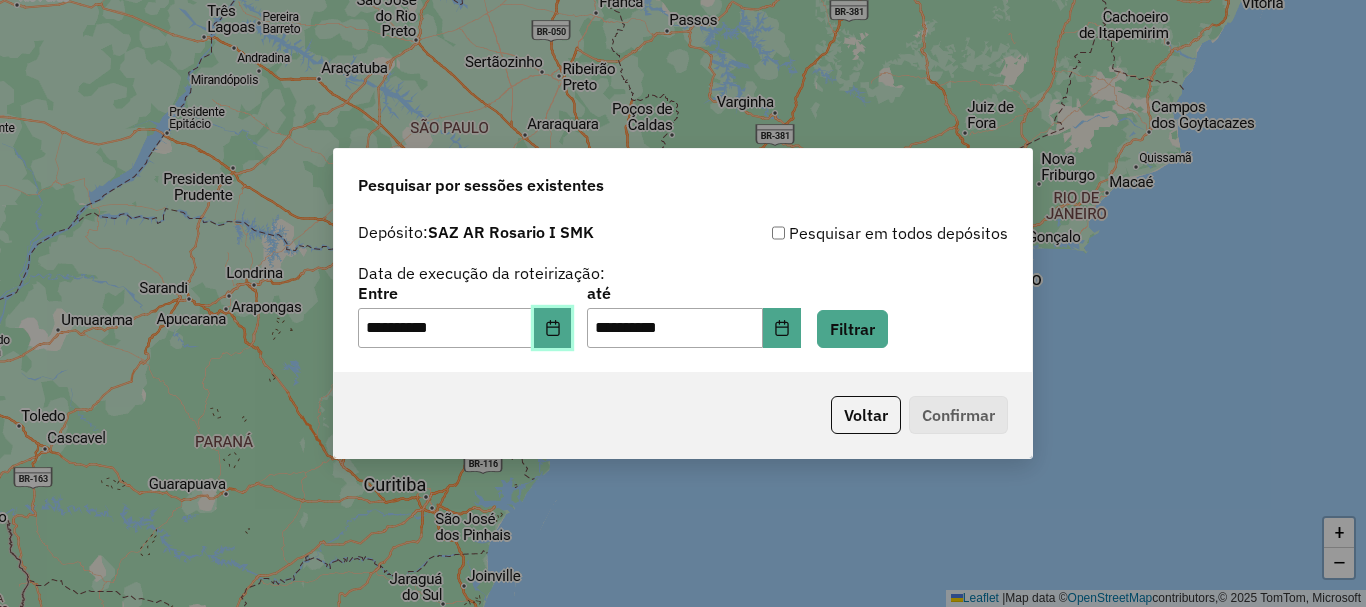 click at bounding box center (553, 328) 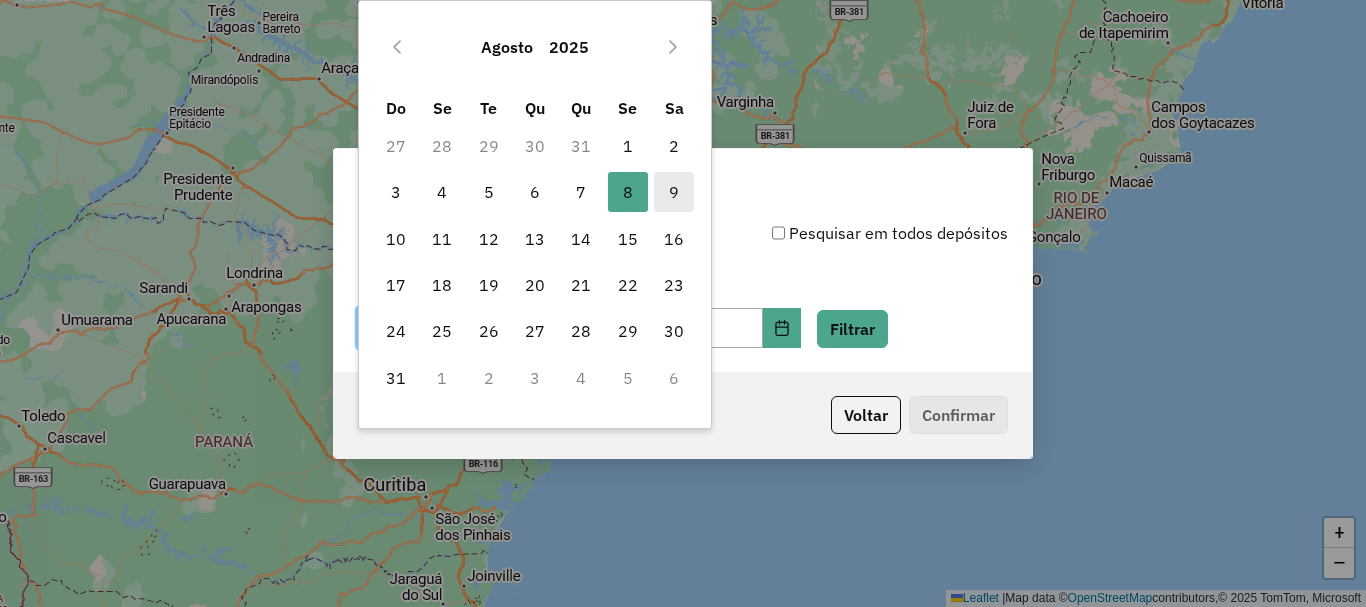 click on "9" at bounding box center [674, 192] 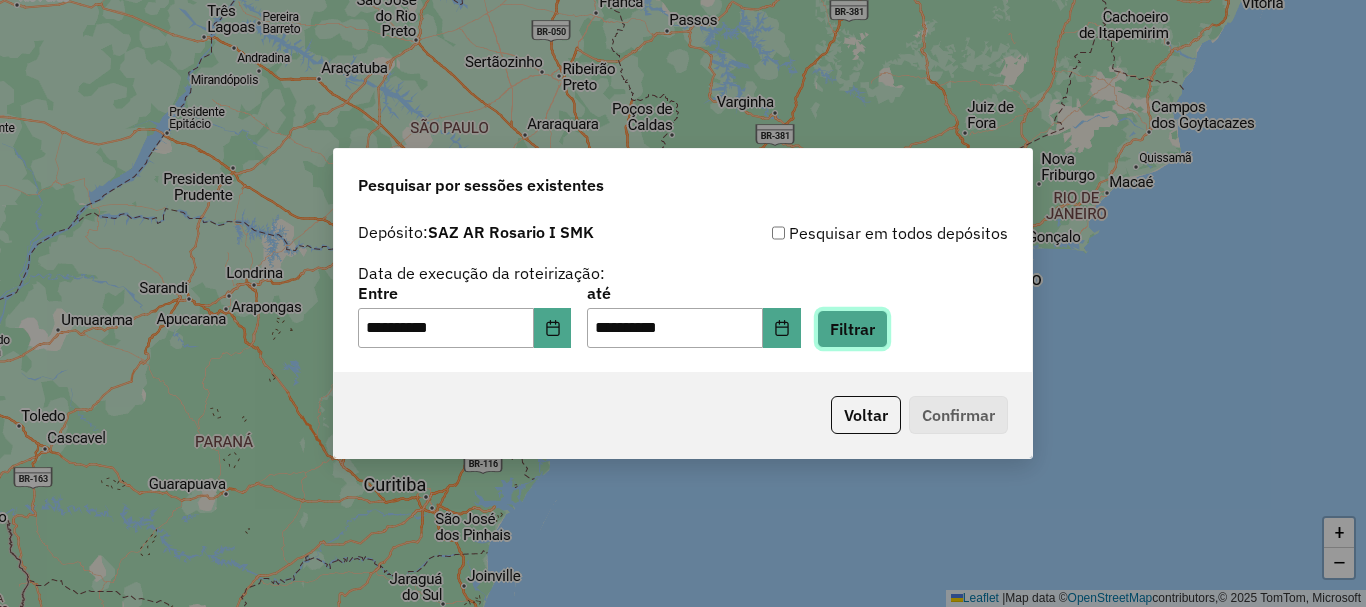 click on "Filtrar" 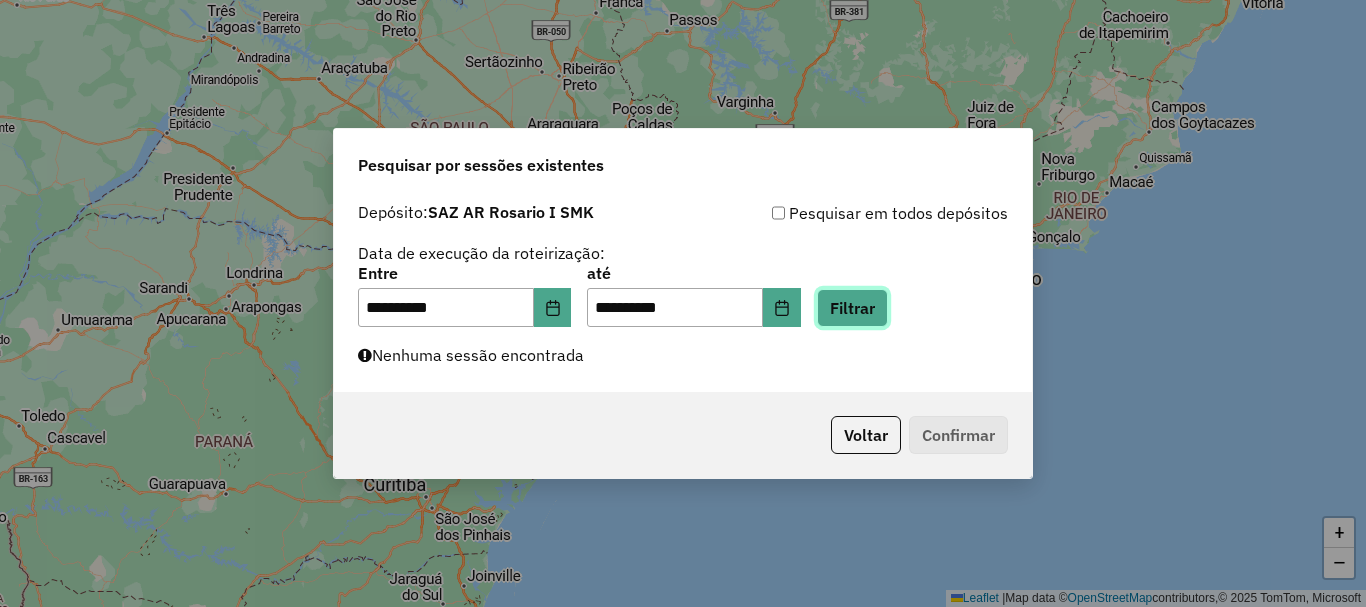 click on "Filtrar" 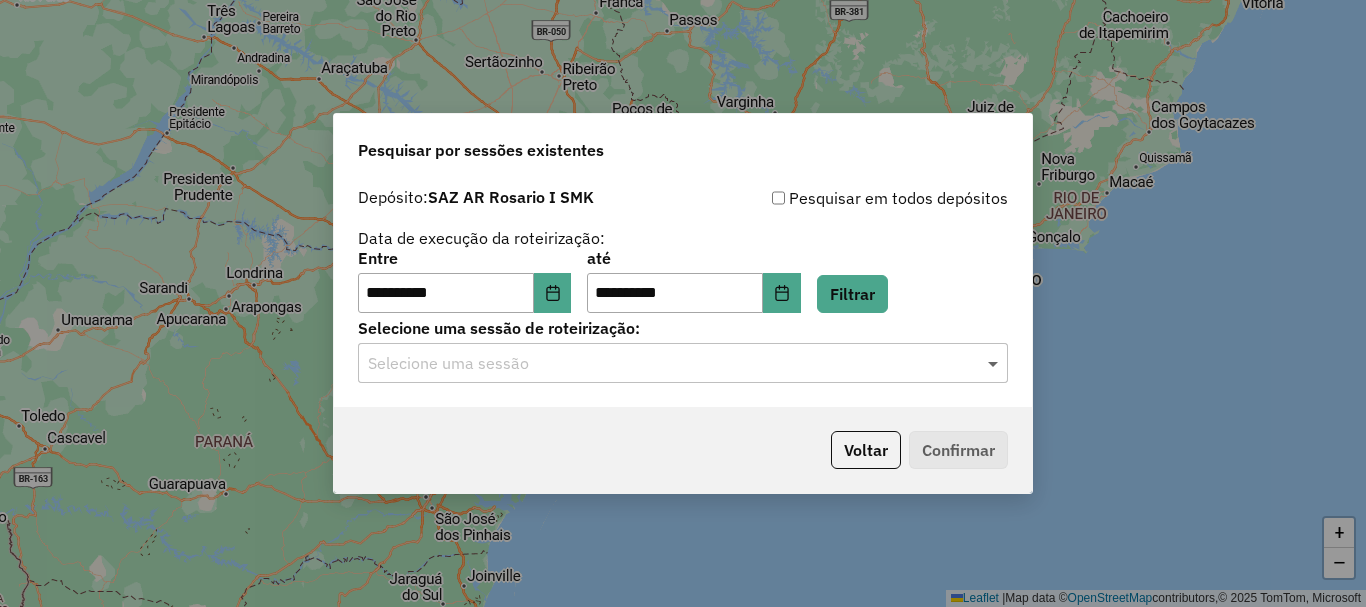 click 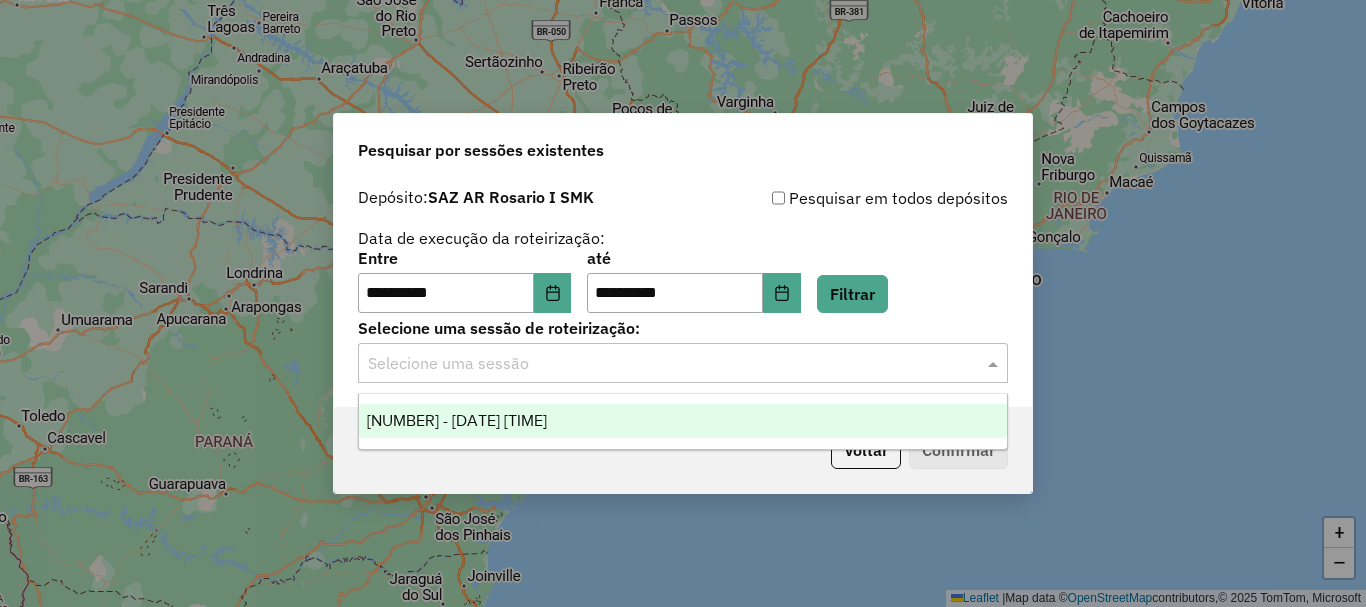 click on "1226450 - 09/08/2025 14:37" at bounding box center [457, 420] 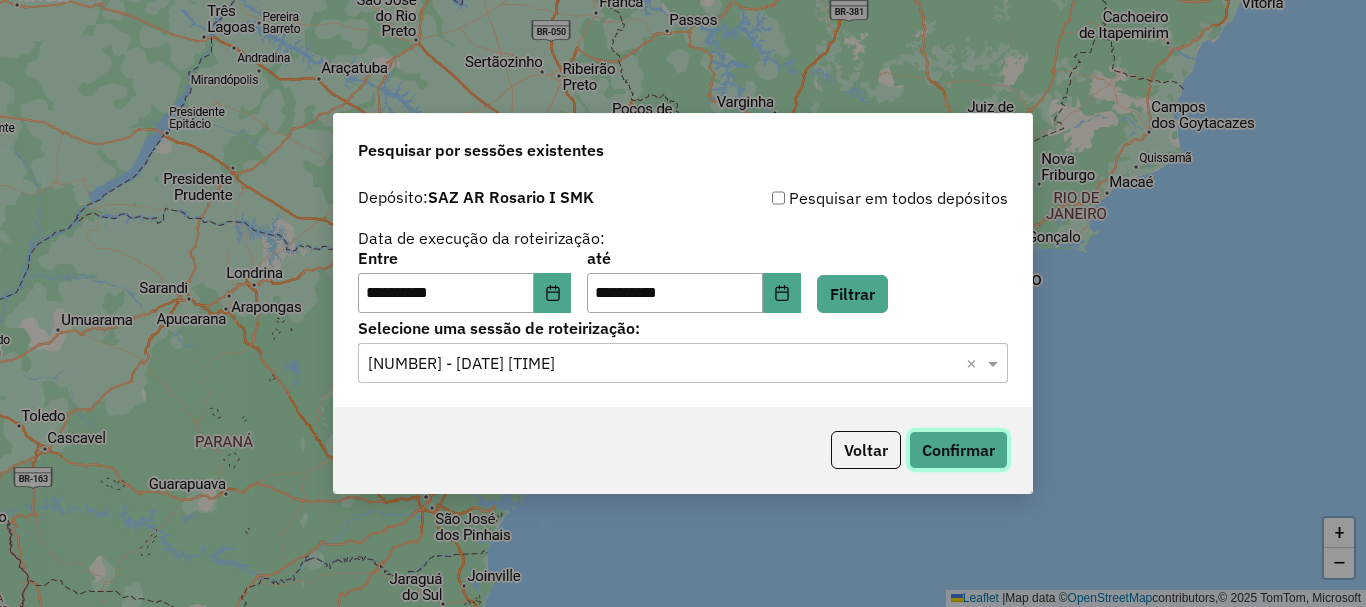 click on "Confirmar" 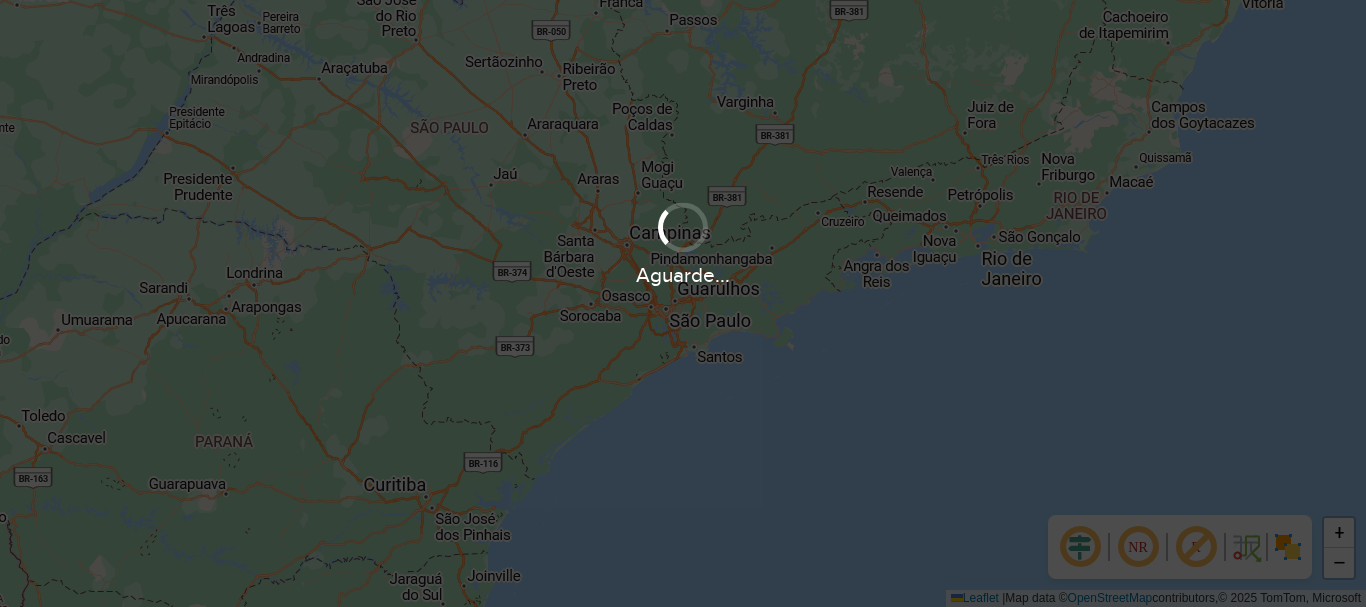 scroll, scrollTop: 0, scrollLeft: 0, axis: both 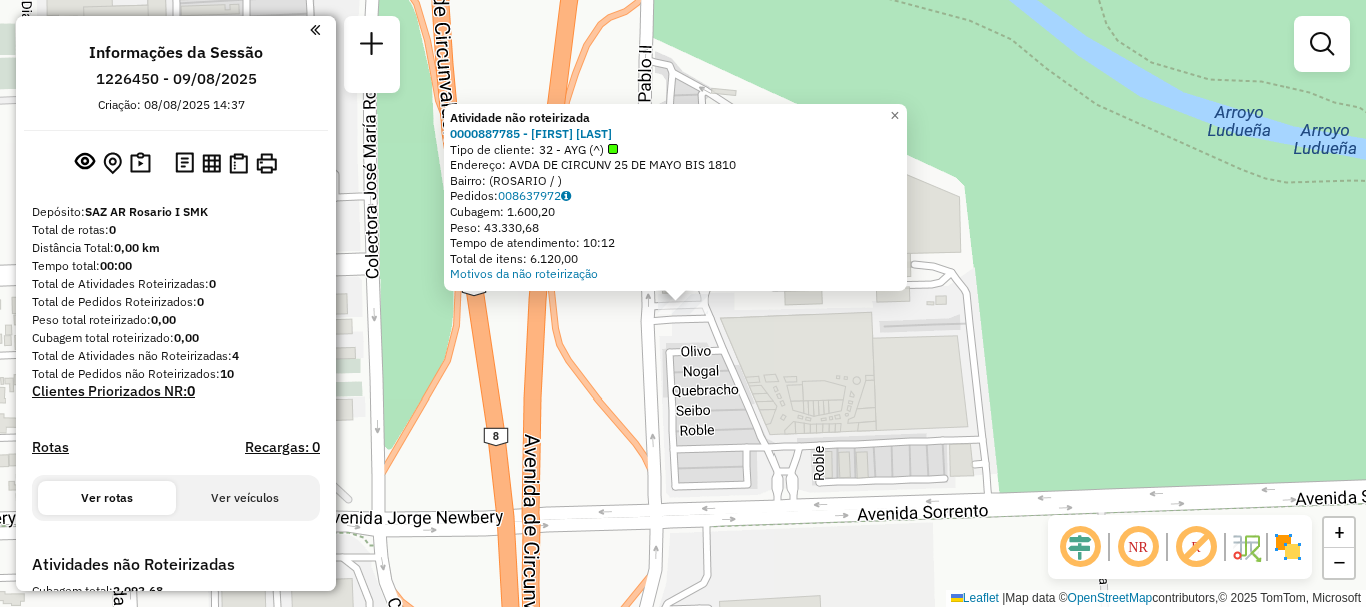 click on "Atividade não roteirizada 0000887785 - LUCIO DI SANTO  Tipo de cliente:   32 - AYG (^)   Endereço: AVDA DE CIRCUNV 25 DE MAYO BIS 1810   Bairro:  (ROSARIO / )   Pedidos:  008637972   Cubagem: 1.600,20   Peso: 43.330,68   Tempo de atendimento: 10:12   Total de itens: 6.120,00  Motivos da não roteirização × Janela de atendimento Grade de atendimento Capacidade Transportadoras Veículos Cliente Pedidos  Rotas Selecione os dias de semana para filtrar as janelas de atendimento  Seg   Ter   Qua   Qui   Sex   Sáb   Dom  Informe o período da janela de atendimento: De: Até:  Filtrar exatamente a janela do cliente  Considerar janela de atendimento padrão  Selecione os dias de semana para filtrar as grades de atendimento  Seg   Ter   Qua   Qui   Sex   Sáb   Dom   Considerar clientes sem dia de atendimento cadastrado  Clientes fora do dia de atendimento selecionado Filtrar as atividades entre os valores definidos abaixo:  Peso mínimo:   Peso máximo:   Cubagem mínima:   Cubagem máxima:   De:   Até:   De:" 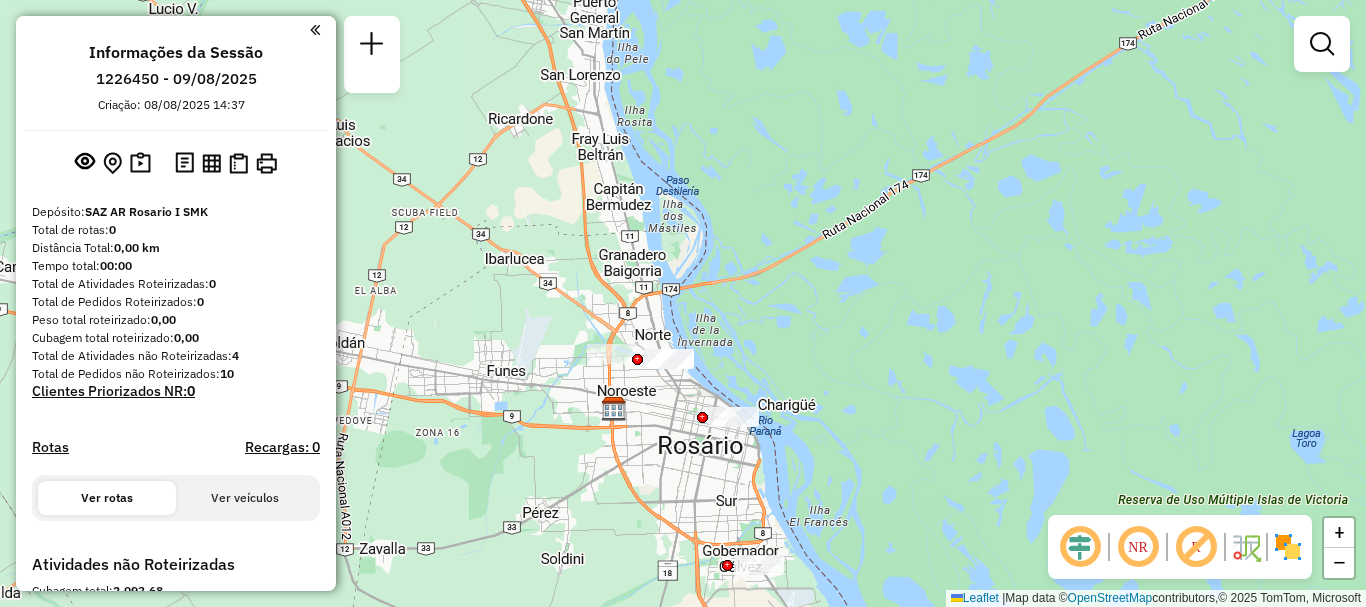 drag, startPoint x: 675, startPoint y: 410, endPoint x: 664, endPoint y: 269, distance: 141.42842 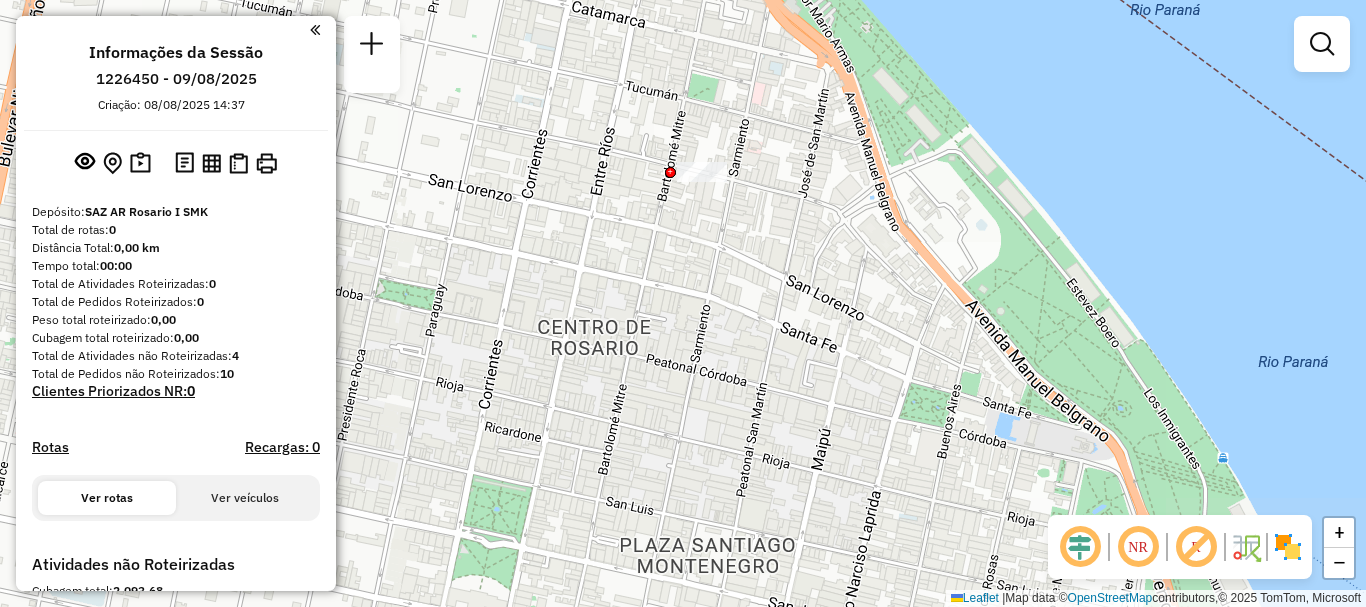 drag, startPoint x: 695, startPoint y: 343, endPoint x: 693, endPoint y: 204, distance: 139.01439 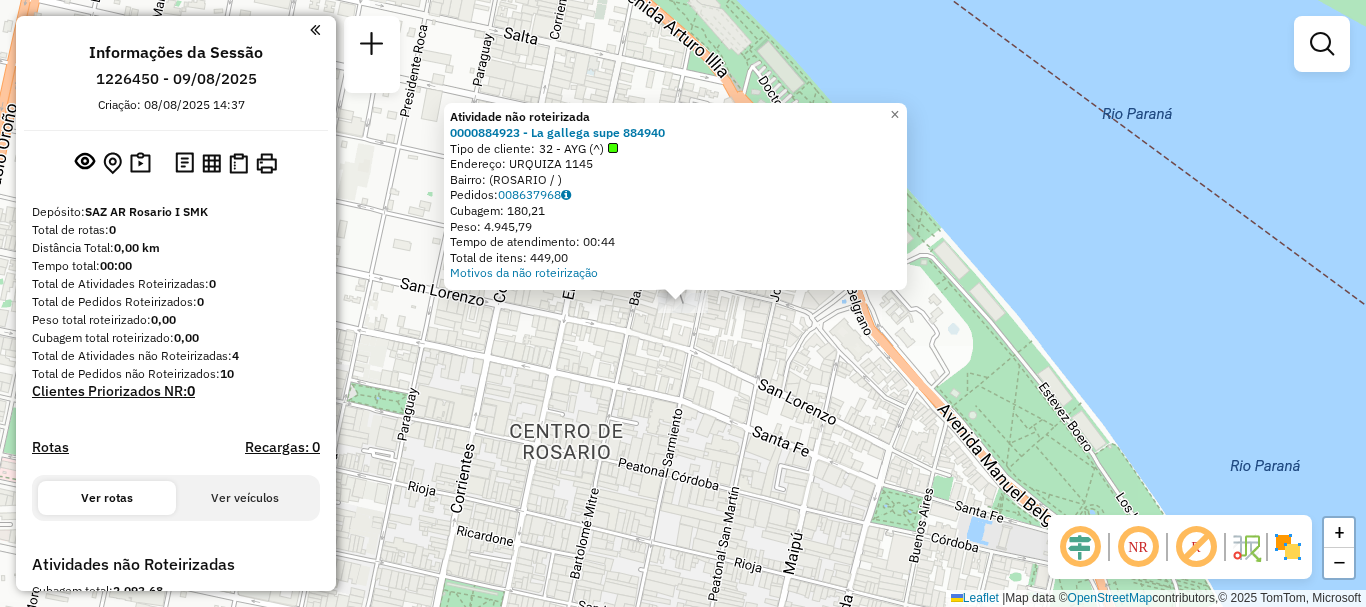 click on "Atividade não roteirizada 0000884923 - La gallega supe  884940  Tipo de cliente:   32 - AYG (^)   Endereço: URQUIZA  1145   Bairro:  (ROSARIO / )   Pedidos:  008637968   Cubagem: 180,21   Peso: 4.945,79   Tempo de atendimento: 00:44   Total de itens: 449,00  Motivos da não roteirização × Janela de atendimento Grade de atendimento Capacidade Transportadoras Veículos Cliente Pedidos  Rotas Selecione os dias de semana para filtrar as janelas de atendimento  Seg   Ter   Qua   Qui   Sex   Sáb   Dom  Informe o período da janela de atendimento: De: Até:  Filtrar exatamente a janela do cliente  Considerar janela de atendimento padrão  Selecione os dias de semana para filtrar as grades de atendimento  Seg   Ter   Qua   Qui   Sex   Sáb   Dom   Considerar clientes sem dia de atendimento cadastrado  Clientes fora do dia de atendimento selecionado Filtrar as atividades entre os valores definidos abaixo:  Peso mínimo:   Peso máximo:   Cubagem mínima:   Cubagem máxima:   De:   Até:   De:   Até:  Veículo:" 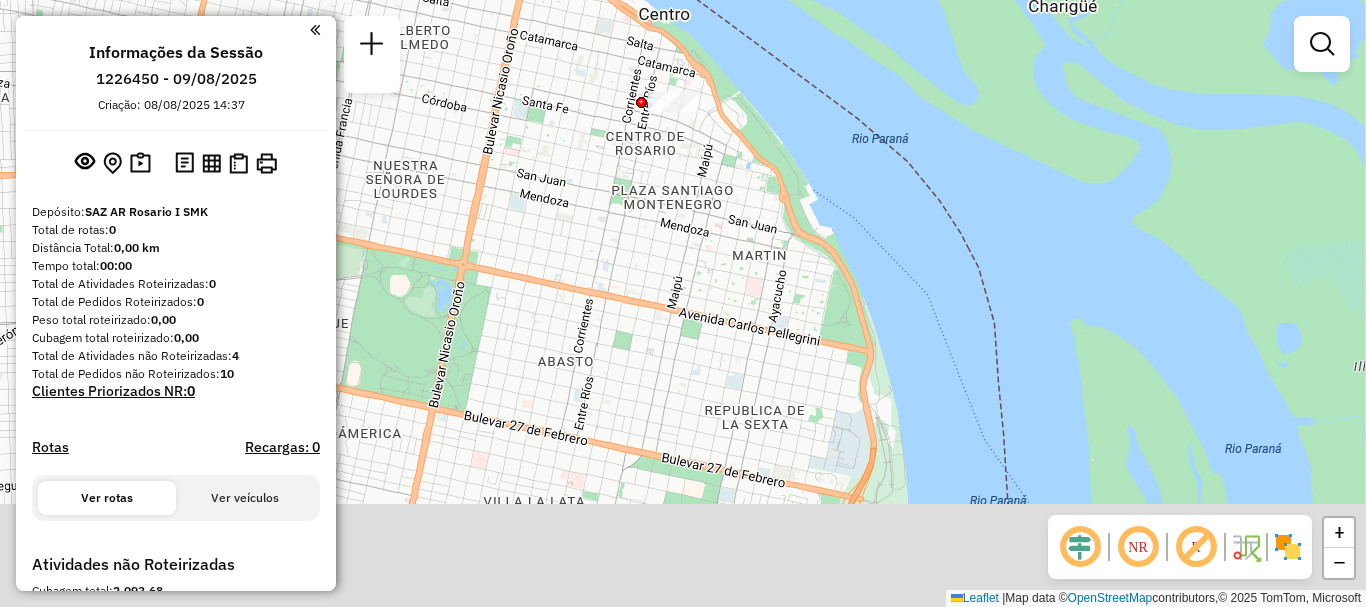 drag, startPoint x: 652, startPoint y: 395, endPoint x: 654, endPoint y: 160, distance: 235.00851 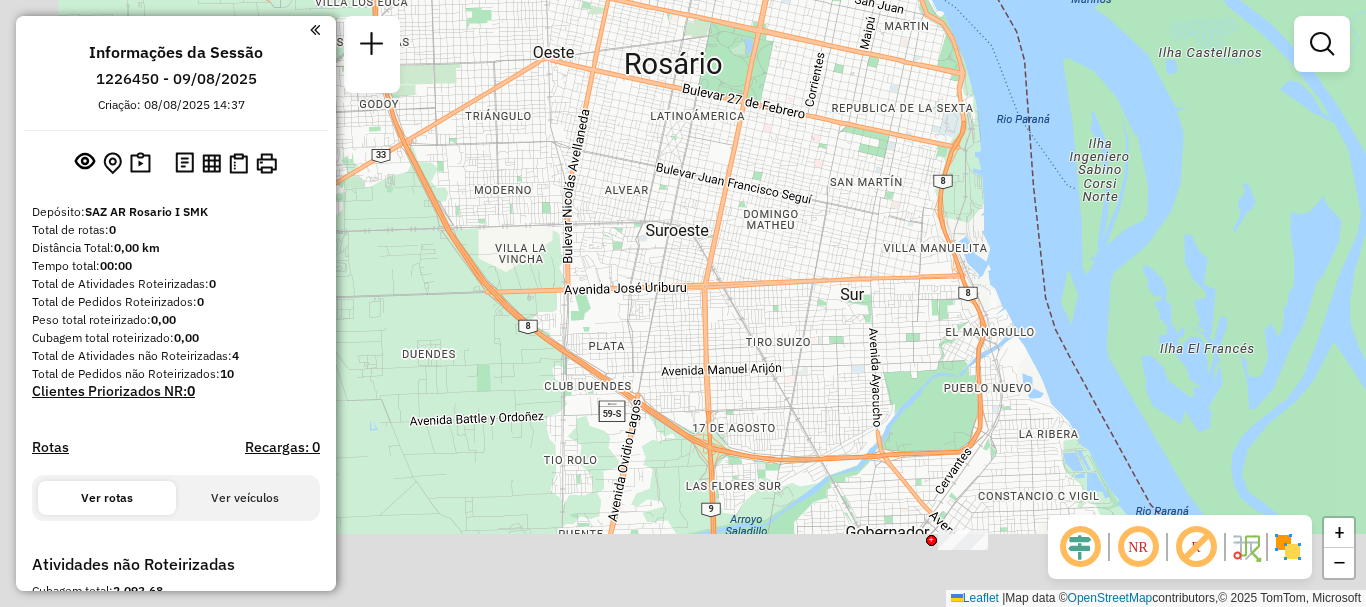 drag, startPoint x: 557, startPoint y: 377, endPoint x: 757, endPoint y: 213, distance: 258.6426 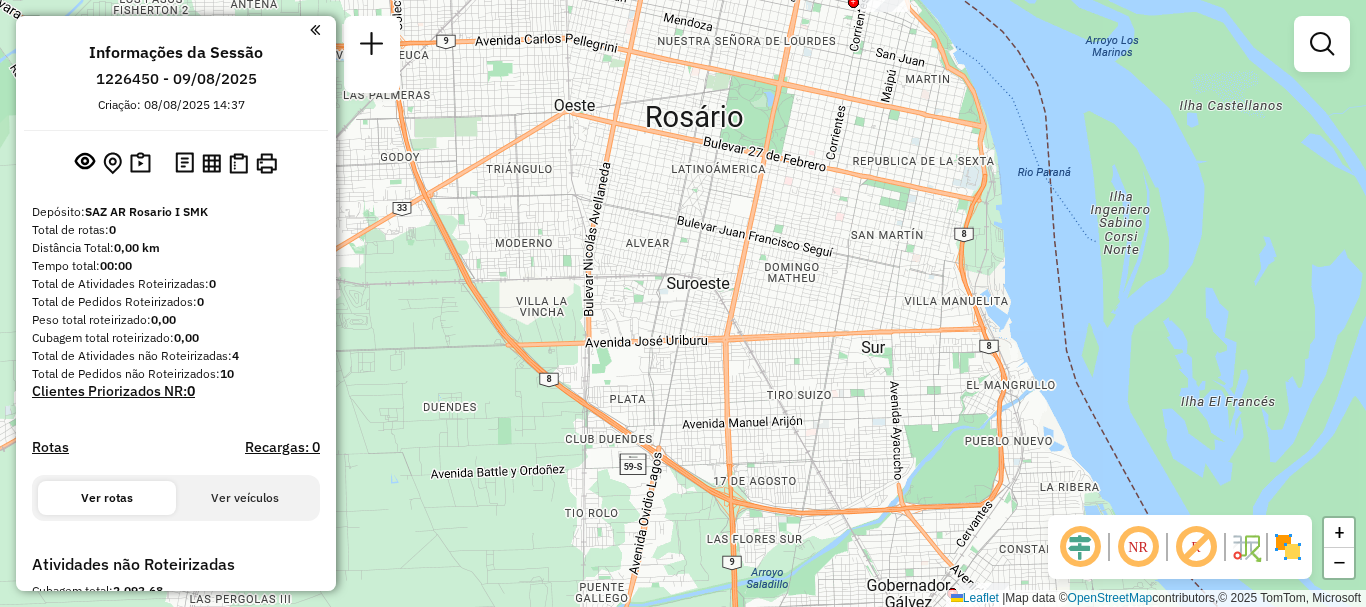 drag, startPoint x: 741, startPoint y: 326, endPoint x: 668, endPoint y: 139, distance: 200.74362 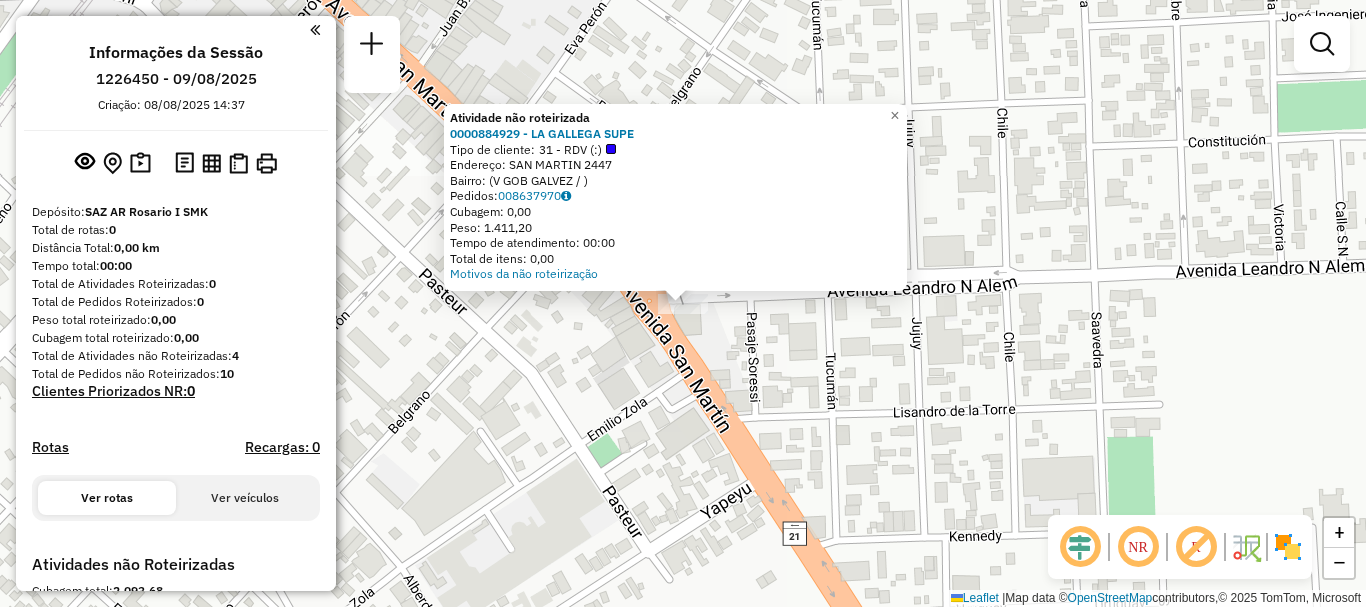 click on "Atividade não roteirizada 0000884929 - LA GALLEGA SUPE  Tipo de cliente:   31 - RDV (:)   Endereço: SAN MARTIN    2447   Bairro:  (V GOB GALVEZ / )   Pedidos:  008637970   Cubagem: 0,00   Peso: 1.411,20   Tempo de atendimento: 00:00   Total de itens: 0,00  Motivos da não roteirização × Janela de atendimento Grade de atendimento Capacidade Transportadoras Veículos Cliente Pedidos  Rotas Selecione os dias de semana para filtrar as janelas de atendimento  Seg   Ter   Qua   Qui   Sex   Sáb   Dom  Informe o período da janela de atendimento: De: Até:  Filtrar exatamente a janela do cliente  Considerar janela de atendimento padrão  Selecione os dias de semana para filtrar as grades de atendimento  Seg   Ter   Qua   Qui   Sex   Sáb   Dom   Considerar clientes sem dia de atendimento cadastrado  Clientes fora do dia de atendimento selecionado Filtrar as atividades entre os valores definidos abaixo:  Peso mínimo:   Peso máximo:   Cubagem mínima:   Cubagem máxima:   De:   Até:   De:   Até:  Veículo: +" 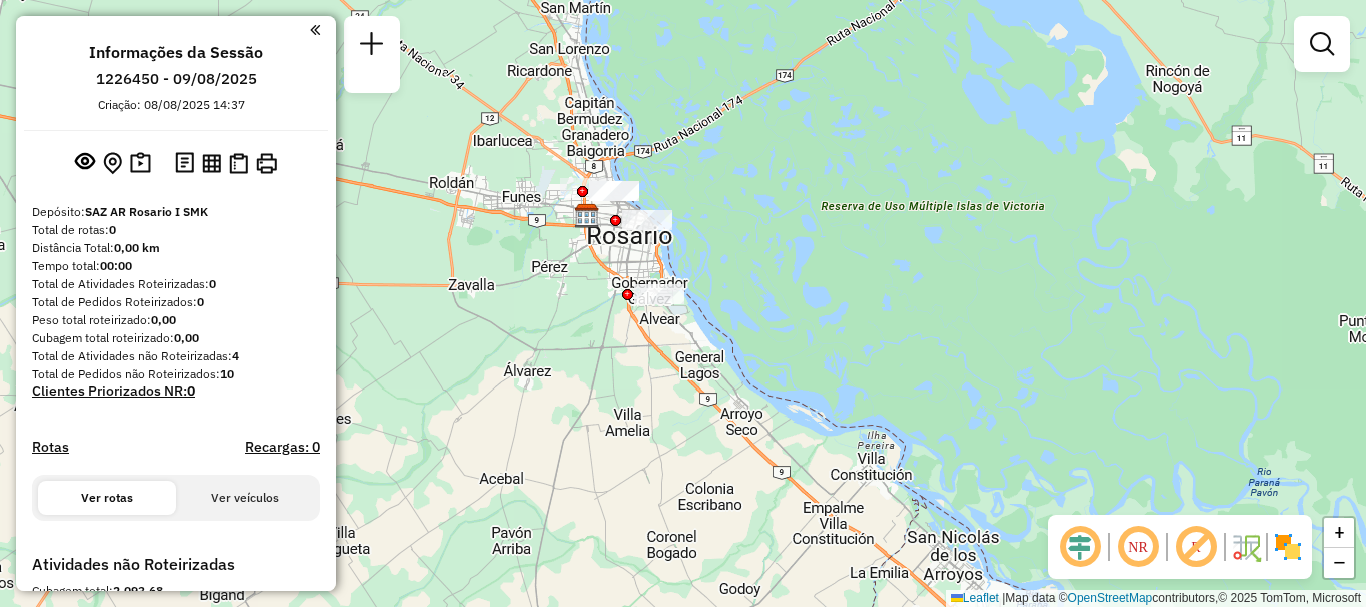 click on "Janela de atendimento Grade de atendimento Capacidade Transportadoras Veículos Cliente Pedidos  Rotas Selecione os dias de semana para filtrar as janelas de atendimento  Seg   Ter   Qua   Qui   Sex   Sáb   Dom  Informe o período da janela de atendimento: De: Até:  Filtrar exatamente a janela do cliente  Considerar janela de atendimento padrão  Selecione os dias de semana para filtrar as grades de atendimento  Seg   Ter   Qua   Qui   Sex   Sáb   Dom   Considerar clientes sem dia de atendimento cadastrado  Clientes fora do dia de atendimento selecionado Filtrar as atividades entre os valores definidos abaixo:  Peso mínimo:   Peso máximo:   Cubagem mínima:   Cubagem máxima:   De:   Até:  Filtrar as atividades entre o tempo de atendimento definido abaixo:  De:   Até:   Considerar capacidade total dos clientes não roteirizados Transportadora: Selecione um ou mais itens Tipo de veículo: Selecione um ou mais itens Veículo: Selecione um ou mais itens Motorista: Selecione um ou mais itens Nome: Rótulo:" 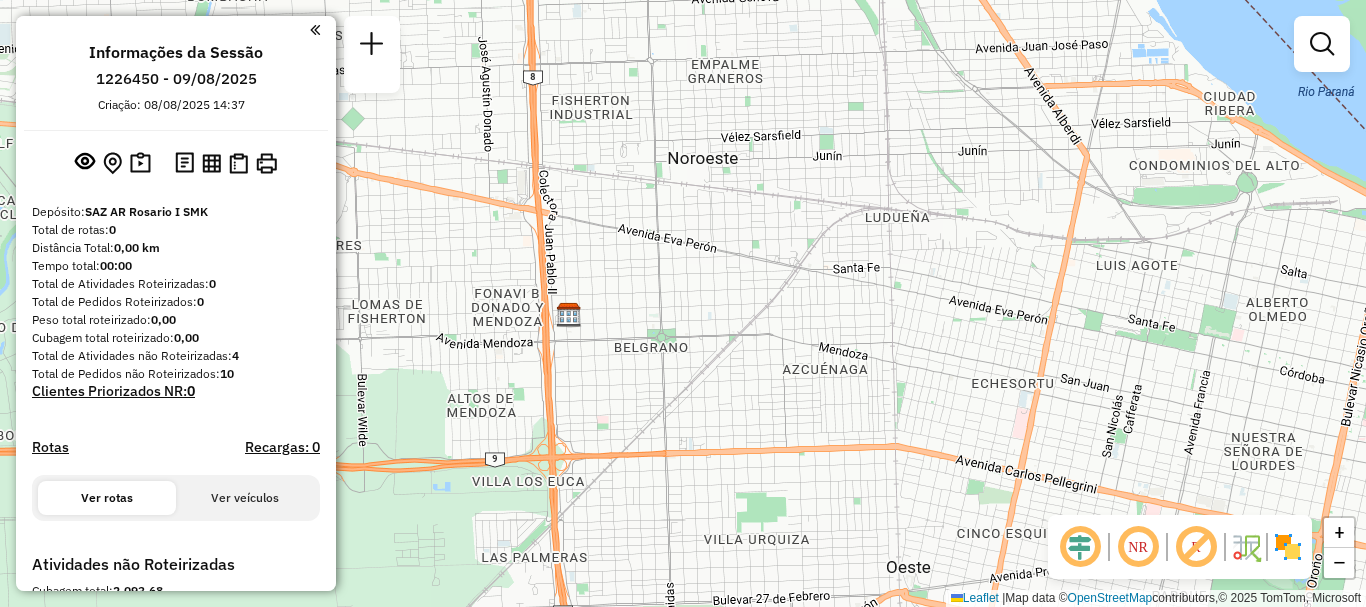 drag, startPoint x: 540, startPoint y: 322, endPoint x: 541, endPoint y: 384, distance: 62.008064 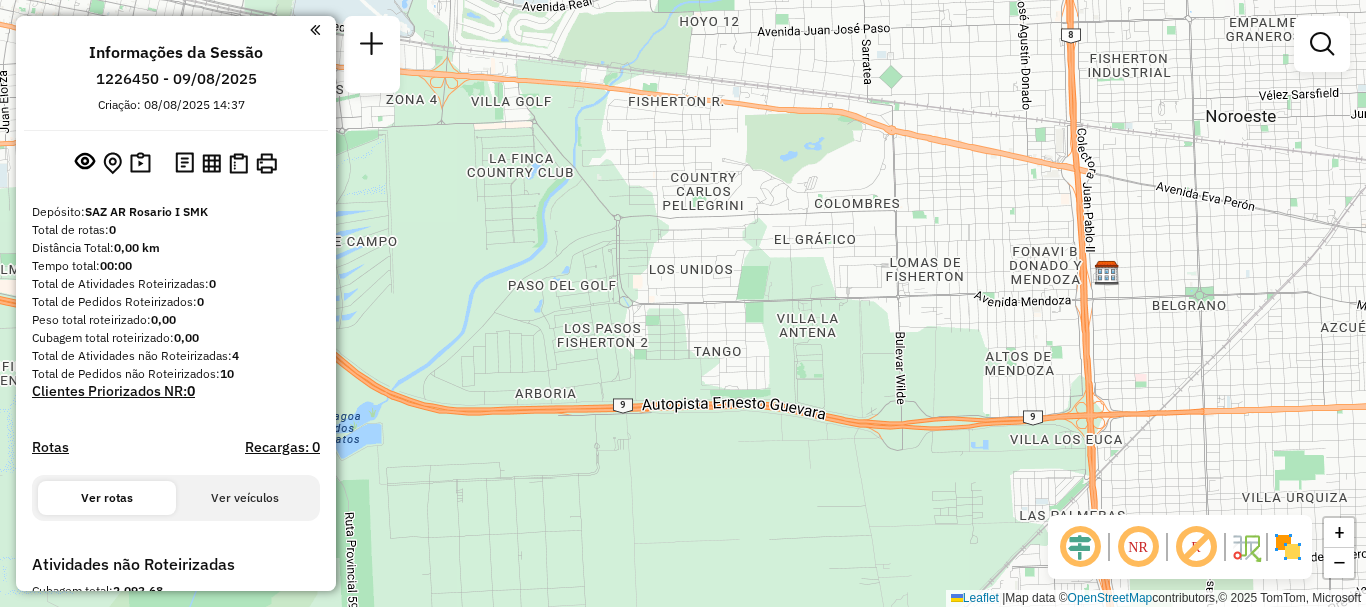 drag, startPoint x: 499, startPoint y: 391, endPoint x: 1037, endPoint y: 349, distance: 539.6369 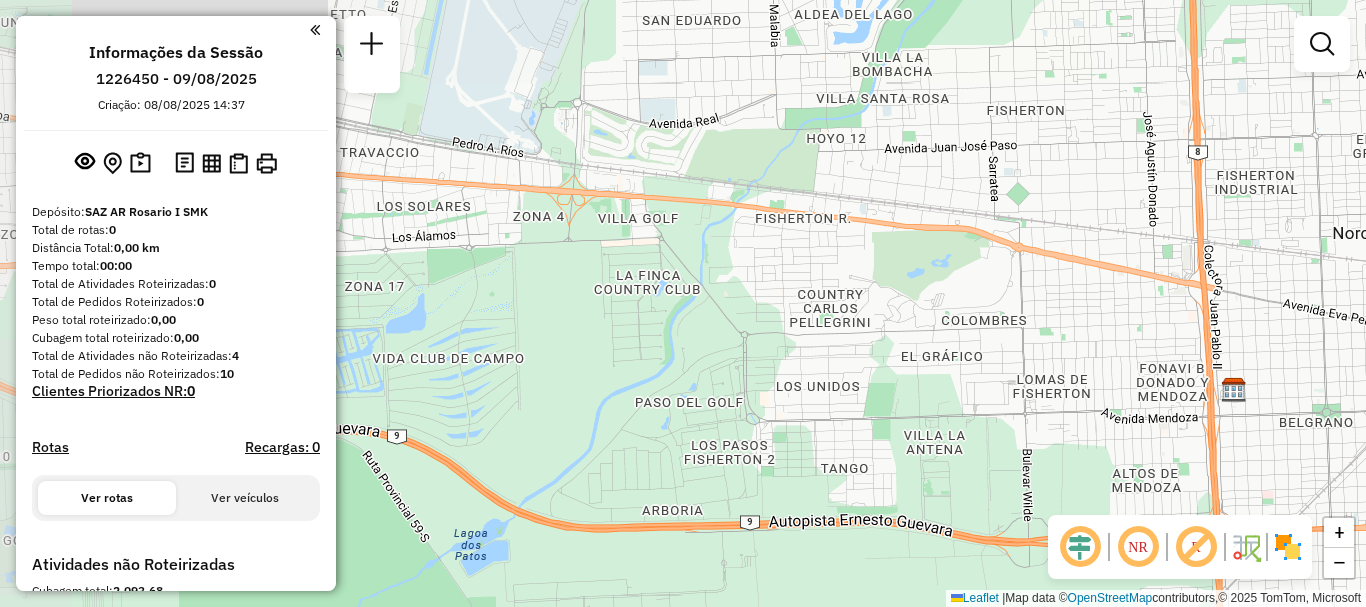 drag, startPoint x: 604, startPoint y: 290, endPoint x: 731, endPoint y: 407, distance: 172.6789 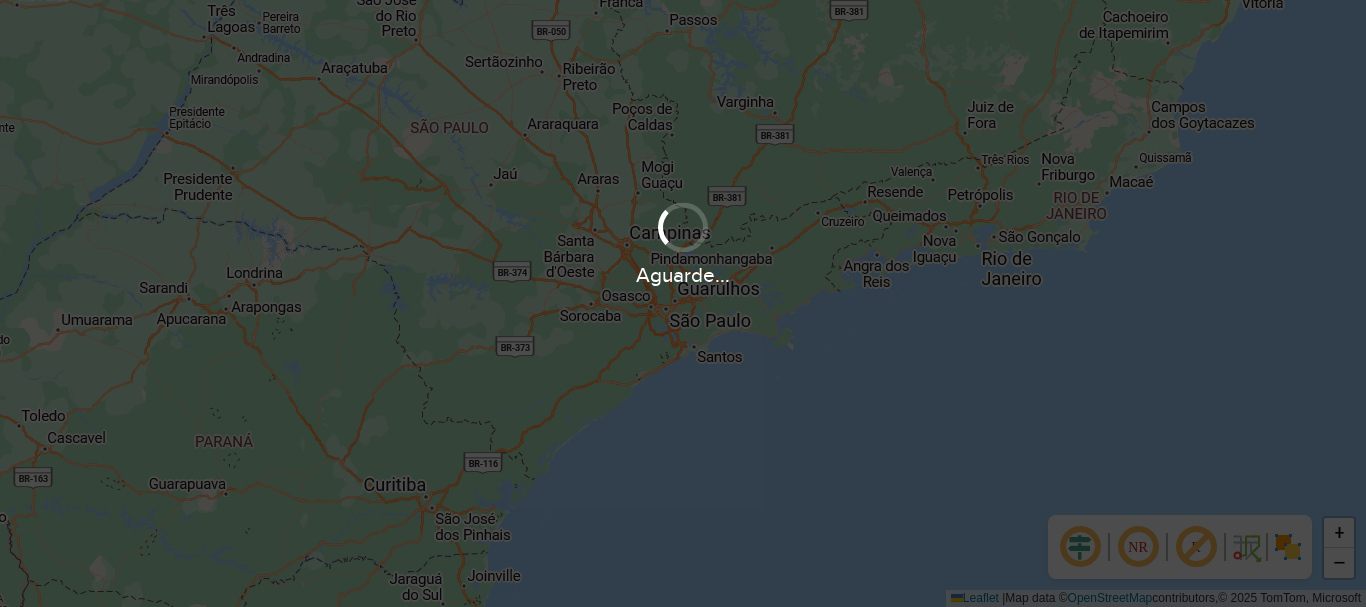 scroll, scrollTop: 0, scrollLeft: 0, axis: both 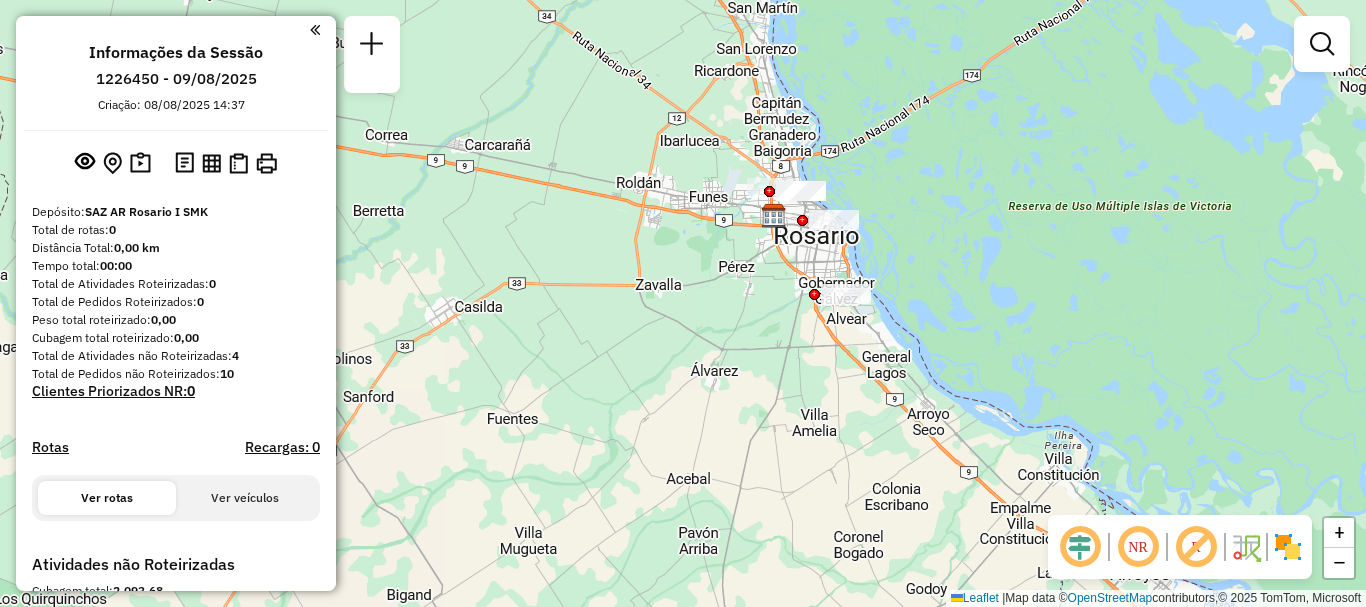 drag, startPoint x: 575, startPoint y: 373, endPoint x: 678, endPoint y: 352, distance: 105.11898 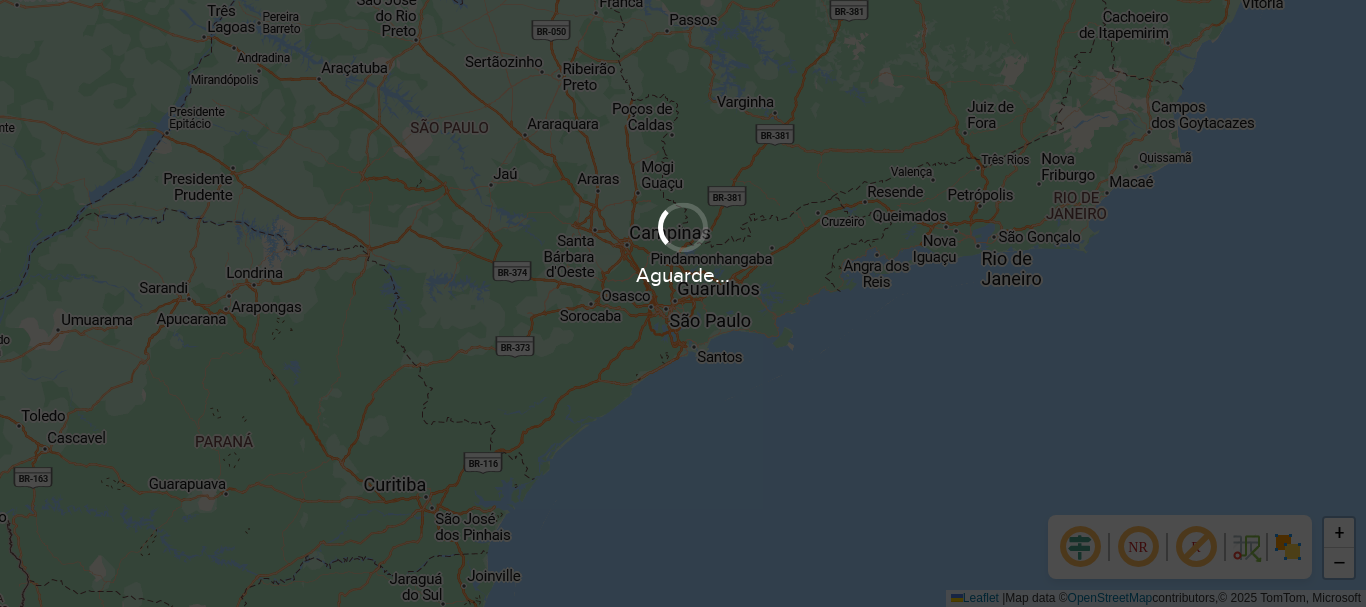 scroll, scrollTop: 0, scrollLeft: 0, axis: both 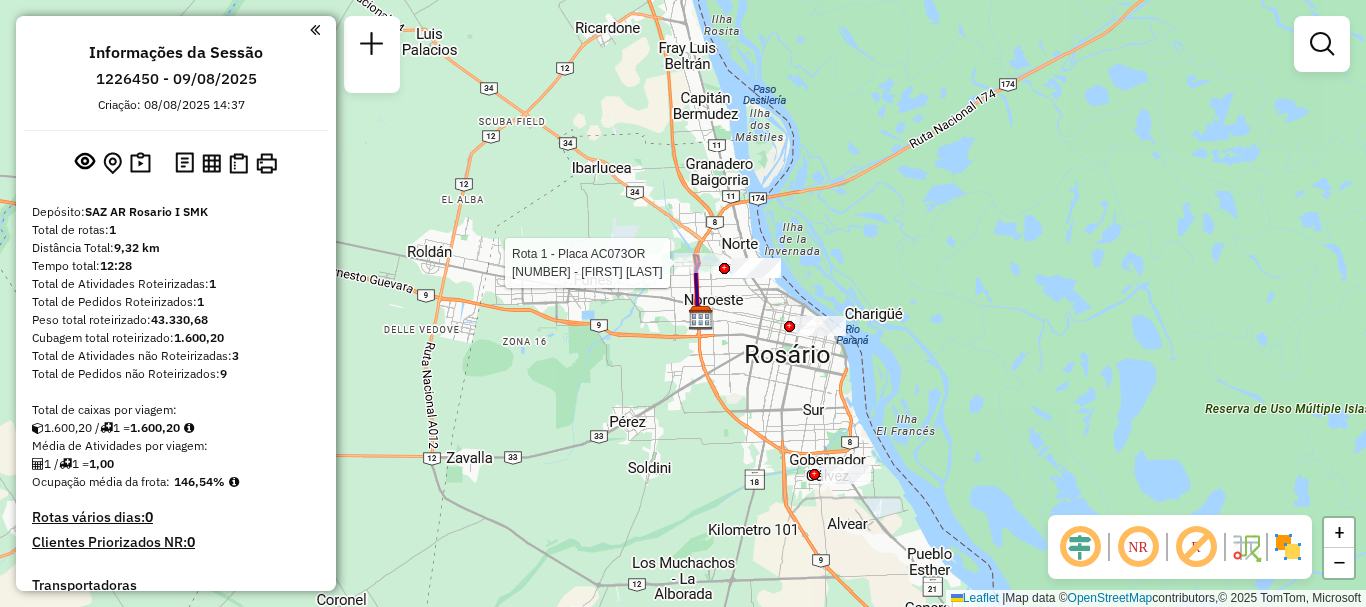 select on "**********" 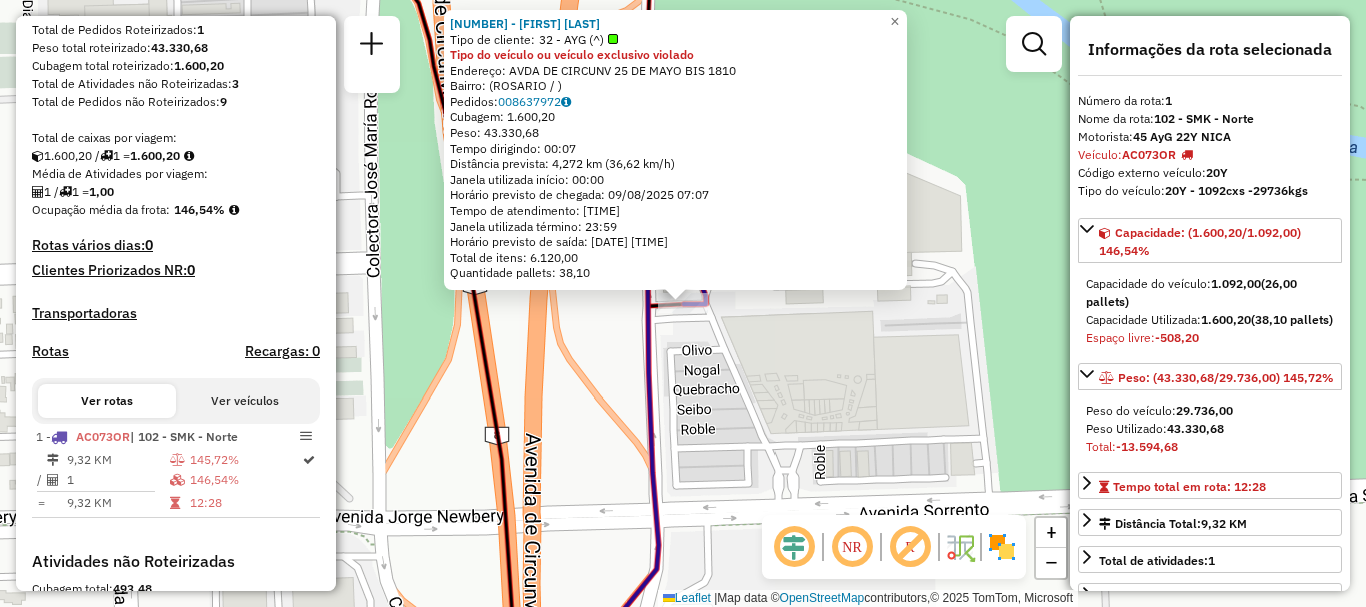 scroll, scrollTop: 548, scrollLeft: 0, axis: vertical 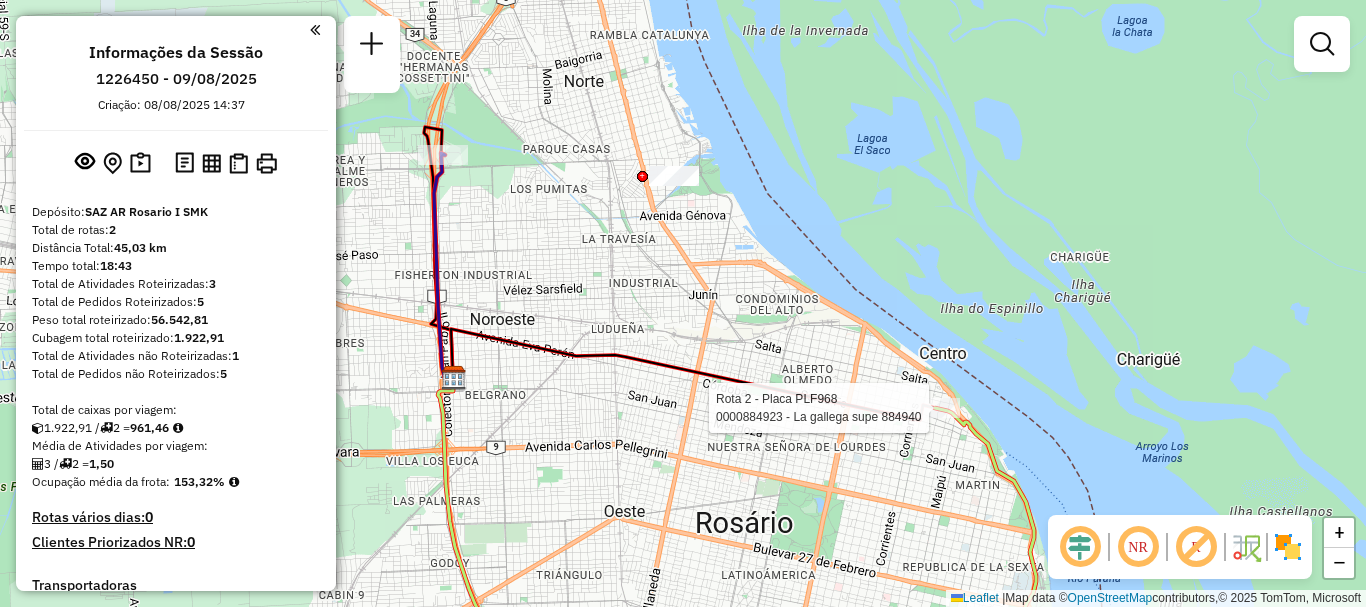 select on "**********" 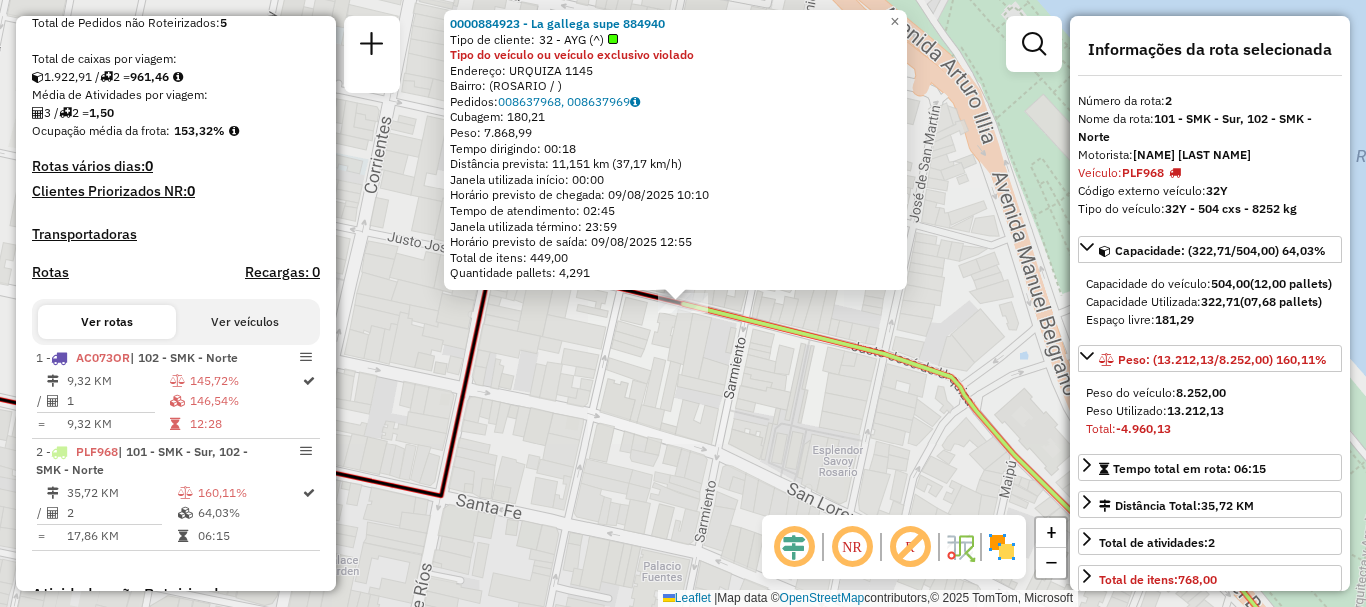 scroll, scrollTop: 660, scrollLeft: 0, axis: vertical 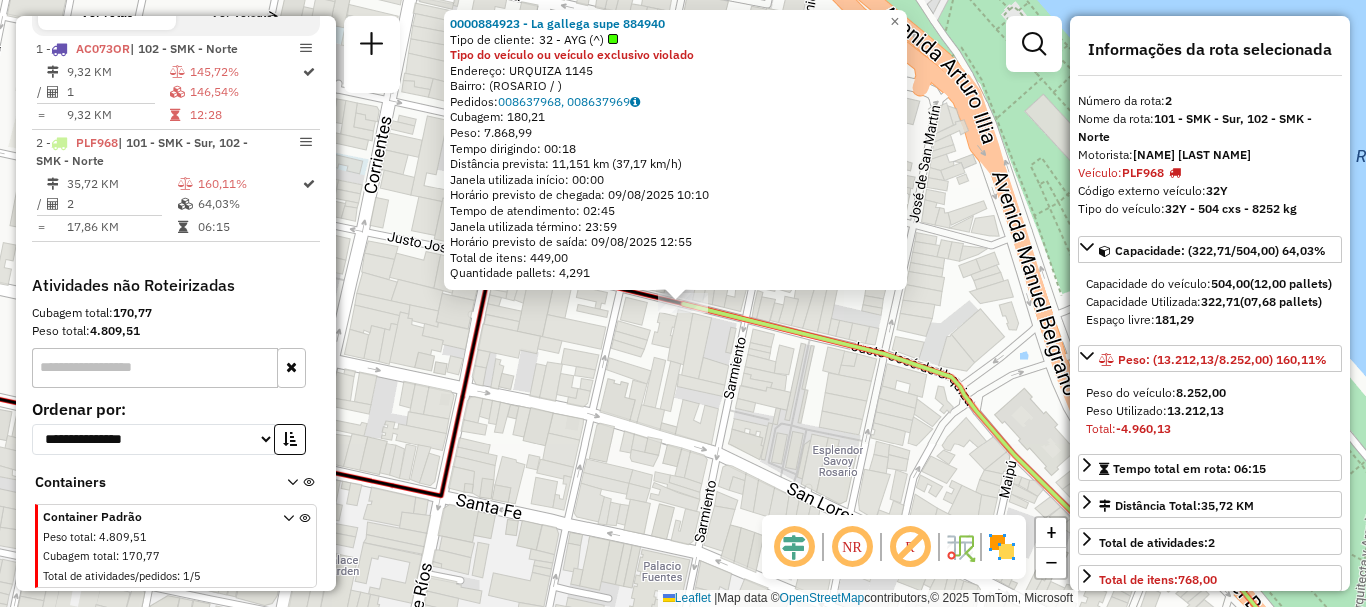 click on "0000884923 - La gallega supe  884940  Tipo de cliente:   32 - AYG (^)  Tipo do veículo ou veículo exclusivo violado  Endereço: URQUIZA  1145   Bairro:  (ROSARIO / )   Pedidos:  008637968, 008637969   Cubagem: 180,21  Peso: 7.868,99  Tempo dirigindo: 00:18   Distância prevista: 11,151 km (37,17 km/h)   Janela utilizada início: 00:00   Horário previsto de chegada: 09/08/2025 10:10   Tempo de atendimento: 02:45   Janela utilizada término: 23:59   Horário previsto de saída: 09/08/2025 12:55   Total de itens: 449,00   Quantidade pallets: 4,291  × Janela de atendimento Grade de atendimento Capacidade Transportadoras Veículos Cliente Pedidos  Rotas Selecione os dias de semana para filtrar as janelas de atendimento  Seg   Ter   Qua   Qui   Sex   Sáb   Dom  Informe o período da janela de atendimento: De: Até:  Filtrar exatamente a janela do cliente  Considerar janela de atendimento padrão  Selecione os dias de semana para filtrar as grades de atendimento  Seg   Ter   Qua   Qui   Sex   Sáb   Dom   De:" 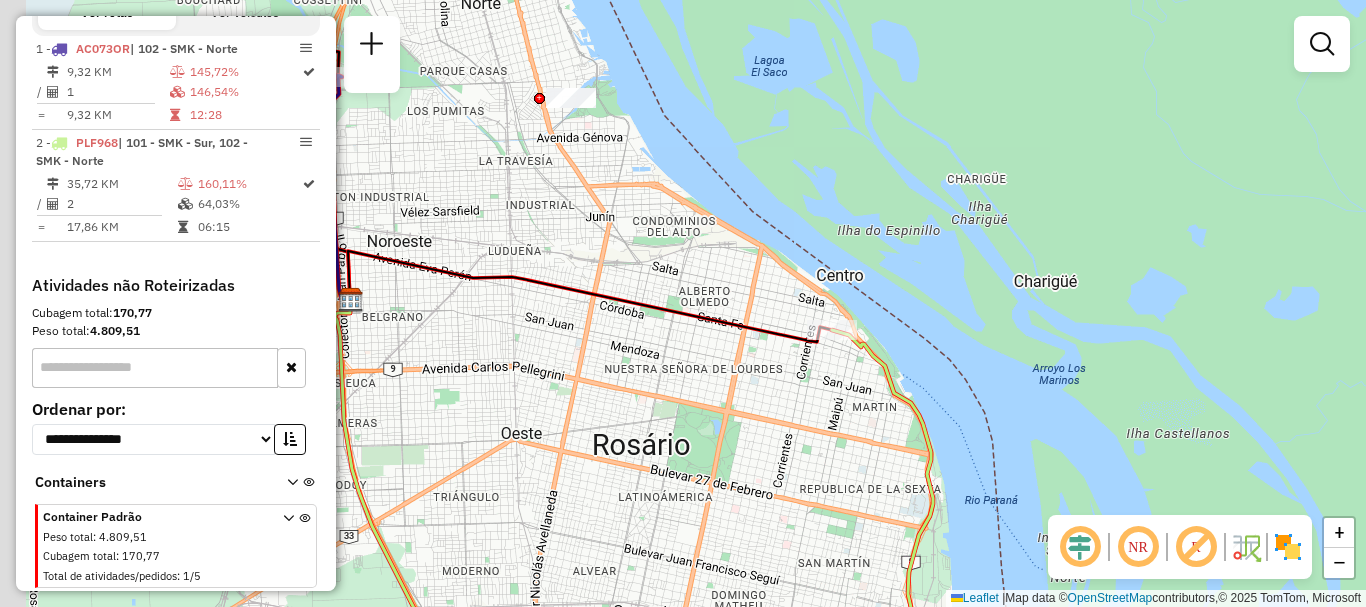 click on "Janela de atendimento Grade de atendimento Capacidade Transportadoras Veículos Cliente Pedidos  Rotas Selecione os dias de semana para filtrar as janelas de atendimento  Seg   Ter   Qua   Qui   Sex   Sáb   Dom  Informe o período da janela de atendimento: De: Até:  Filtrar exatamente a janela do cliente  Considerar janela de atendimento padrão  Selecione os dias de semana para filtrar as grades de atendimento  Seg   Ter   Qua   Qui   Sex   Sáb   Dom   Considerar clientes sem dia de atendimento cadastrado  Clientes fora do dia de atendimento selecionado Filtrar as atividades entre os valores definidos abaixo:  Peso mínimo:   Peso máximo:   Cubagem mínima:   Cubagem máxima:   De:   Até:  Filtrar as atividades entre o tempo de atendimento definido abaixo:  De:   Até:   Considerar capacidade total dos clientes não roteirizados Transportadora: Selecione um ou mais itens Tipo de veículo: Selecione um ou mais itens Veículo: Selecione um ou mais itens Motorista: Selecione um ou mais itens Nome: Rótulo:" 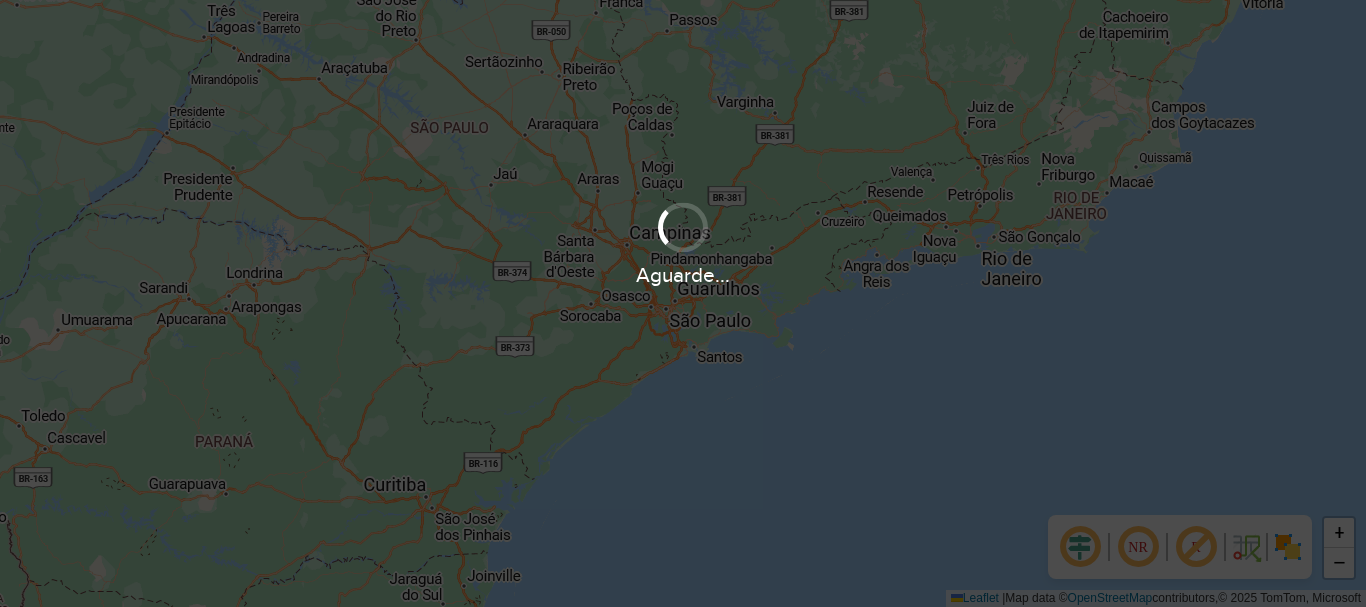 scroll, scrollTop: 0, scrollLeft: 0, axis: both 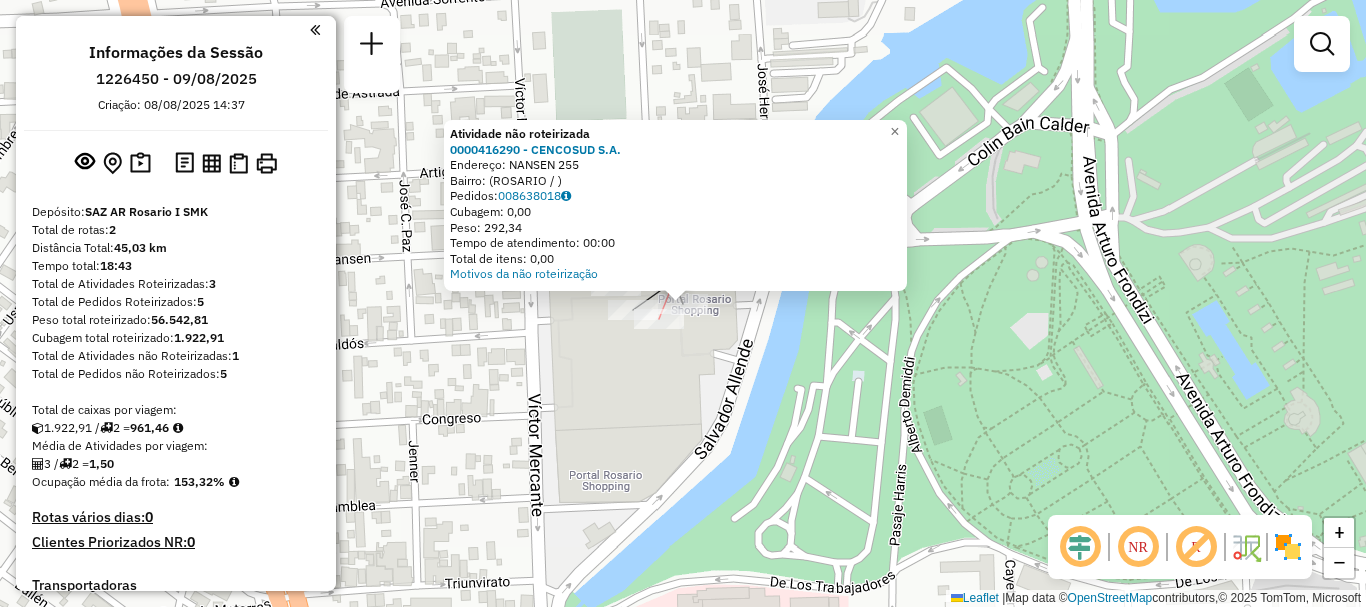 click 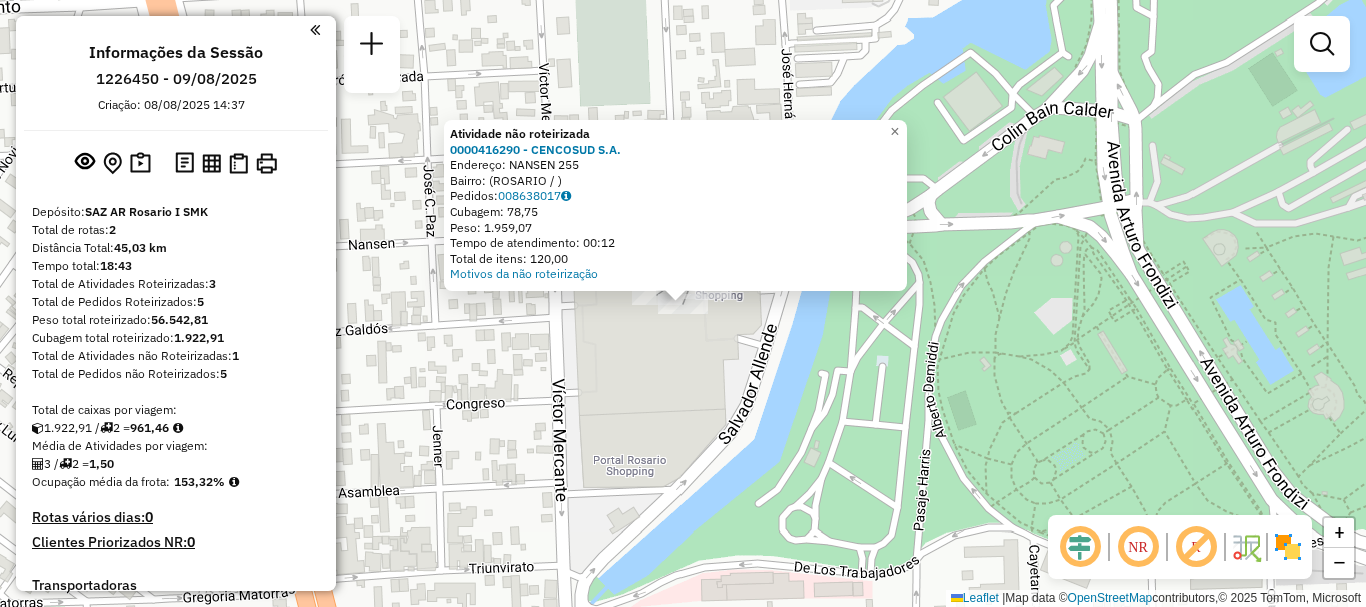 click on "Atividade não roteirizada [NUMBER] - CENCOSUD S.A. Endereço: NANSEN 255 Bairro: ([CITY] / ) Pedidos: [NUMBER] Cubagem: 78,75 Peso: 1.959,07 Tempo de atendimento: 00:12 Total de itens: 120,00 Motivos da não roteirização × Janela de atendimento Grade de atendimento Capacidade Transportadoras Veículos Cliente Pedidos Rotas Selecione os dias de semana para filtrar as janelas de atendimento Seg Ter Qua Qui Sex Sáb Dom Informe o período da janela de atendimento: De: Até: Filtrar exatamente a janela do cliente Considerar janela de atendimento padrão Selecione os dias de semana para filtrar as grades de atendimento Seg Ter Qua Qui Sex Sáb Dom Considerar clientes sem dia de atendimento cadastrado Clientes fora do dia de atendimento selecionado Filtrar as atividades entre os valores definidos abaixo: Peso mínimo: Peso máximo: Cubagem mínima: Cubagem máxima: De: Até: Filtrar as atividades entre o tempo de atendimento definido abaixo:" 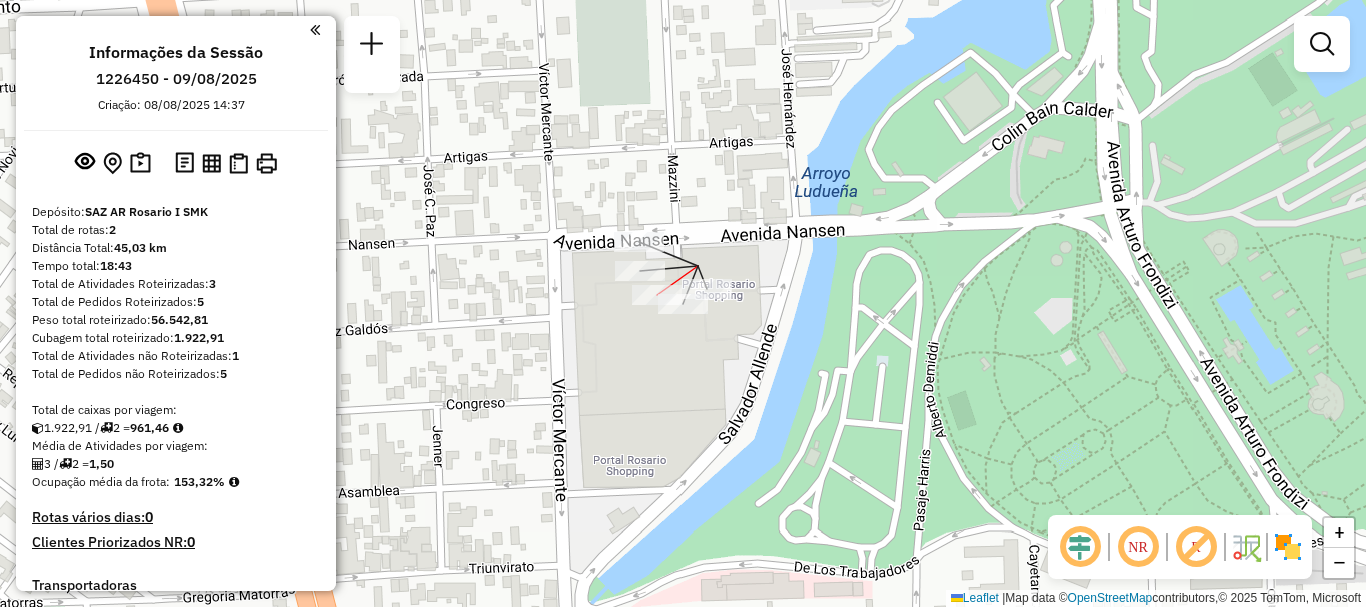 click 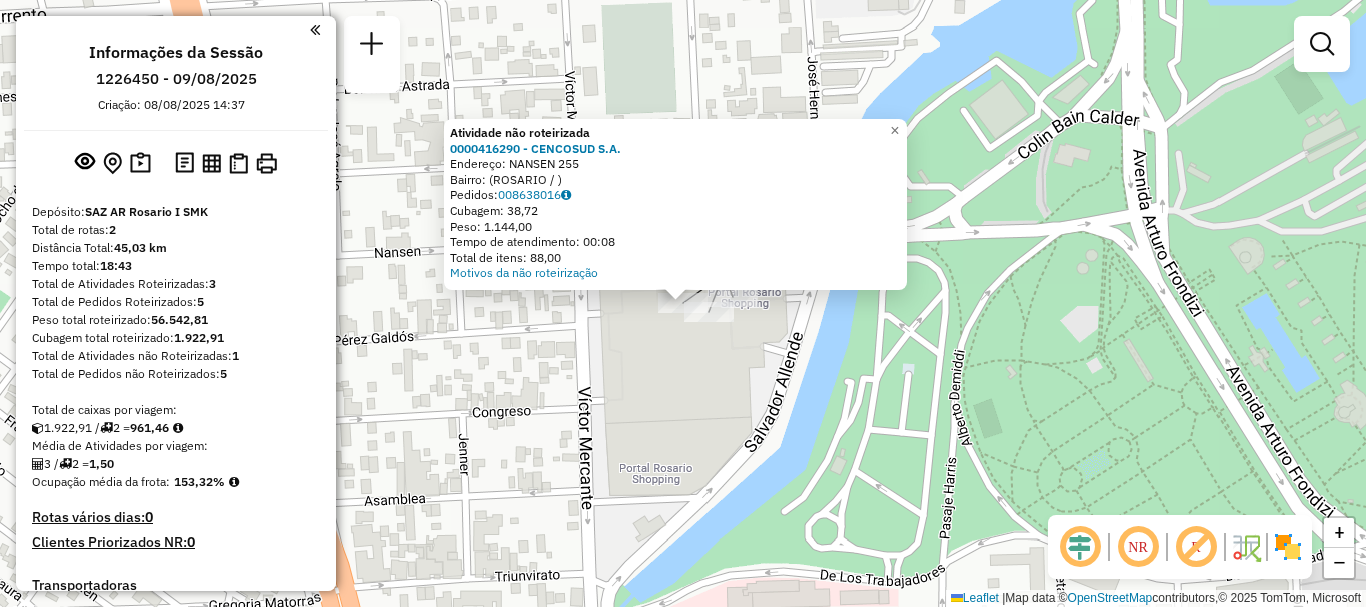 click on "Atividade não roteirizada 0000416290 - CENCOSUD S.A.  Endereço: NANSEN   255   Bairro:  (ROSARIO / )   Pedidos:  008638016   Cubagem: 38,72   Peso: 1.144,00   Tempo de atendimento: 00:08   Total de itens: 88,00  Motivos da não roteirização × Janela de atendimento Grade de atendimento Capacidade Transportadoras Veículos Cliente Pedidos  Rotas Selecione os dias de semana para filtrar as janelas de atendimento  Seg   Ter   Qua   Qui   Sex   Sáb   Dom  Informe o período da janela de atendimento: De: Até:  Filtrar exatamente a janela do cliente  Considerar janela de atendimento padrão  Selecione os dias de semana para filtrar as grades de atendimento  Seg   Ter   Qua   Qui   Sex   Sáb   Dom   Considerar clientes sem dia de atendimento cadastrado  Clientes fora do dia de atendimento selecionado Filtrar as atividades entre os valores definidos abaixo:  Peso mínimo:   Peso máximo:   Cubagem mínima:   Cubagem máxima:   De:   Até:  Filtrar as atividades entre o tempo de atendimento definido abaixo: De:" 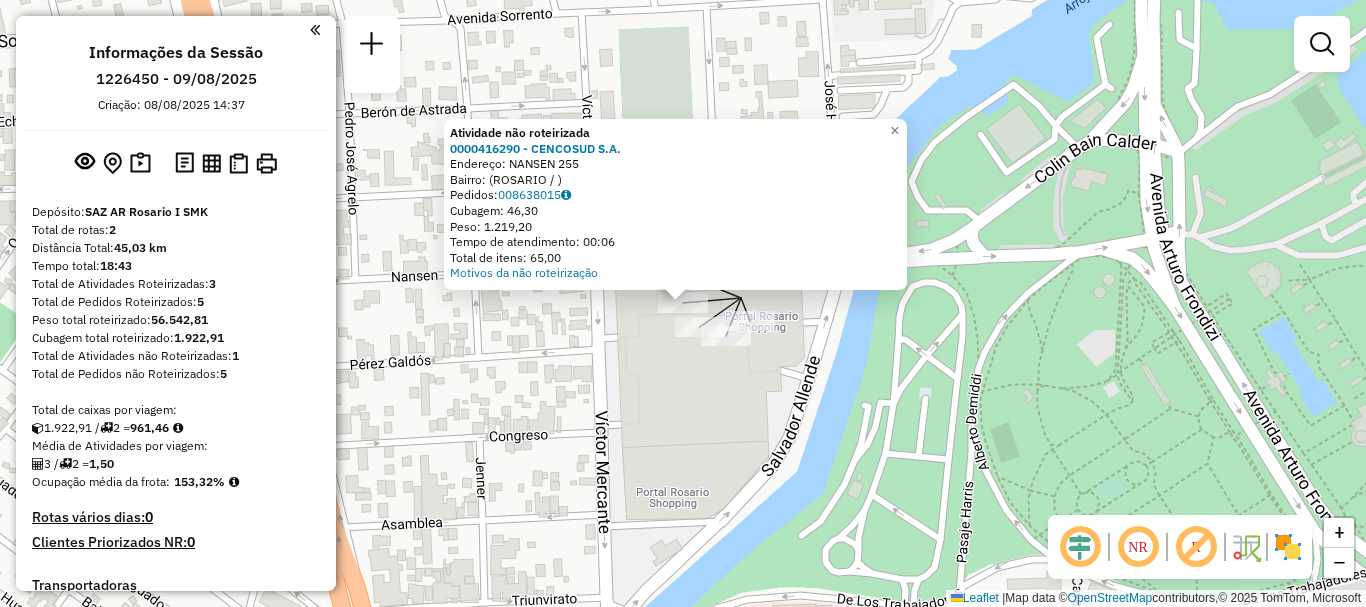 click on "Atividade não roteirizada 0000416290 - CENCOSUD S.A.  Endereço: NANSEN   255   Bairro:  (ROSARIO / )   Pedidos:  008638015   Cubagem: 46,30   Peso: 1.219,20   Tempo de atendimento: 00:06   Total de itens: 65,00  Motivos da não roteirização × Janela de atendimento Grade de atendimento Capacidade Transportadoras Veículos Cliente Pedidos  Rotas Selecione os dias de semana para filtrar as janelas de atendimento  Seg   Ter   Qua   Qui   Sex   Sáb   Dom  Informe o período da janela de atendimento: De: Até:  Filtrar exatamente a janela do cliente  Considerar janela de atendimento padrão  Selecione os dias de semana para filtrar as grades de atendimento  Seg   Ter   Qua   Qui   Sex   Sáb   Dom   Considerar clientes sem dia de atendimento cadastrado  Clientes fora do dia de atendimento selecionado Filtrar as atividades entre os valores definidos abaixo:  Peso mínimo:   Peso máximo:   Cubagem mínima:   Cubagem máxima:   De:   Até:  Filtrar as atividades entre o tempo de atendimento definido abaixo: De:" 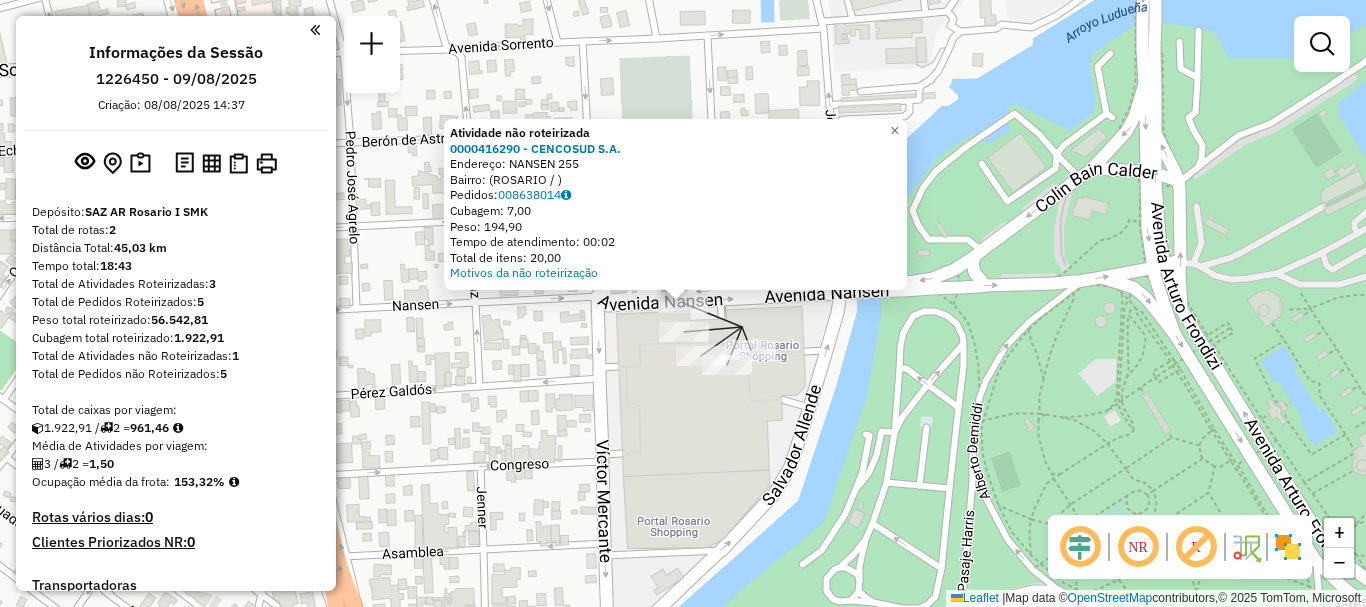 click on "Atividade não roteirizada 0000416290 - CENCOSUD S.A.  Endereço: NANSEN   255   Bairro:  (ROSARIO / )   Pedidos:  008638014   Cubagem: 7,00   Peso: 194,90   Tempo de atendimento: 00:02   Total de itens: 20,00  Motivos da não roteirização × Janela de atendimento Grade de atendimento Capacidade Transportadoras Veículos Cliente Pedidos  Rotas Selecione os dias de semana para filtrar as janelas de atendimento  Seg   Ter   Qua   Qui   Sex   Sáb   Dom  Informe o período da janela de atendimento: De: Até:  Filtrar exatamente a janela do cliente  Considerar janela de atendimento padrão  Selecione os dias de semana para filtrar as grades de atendimento  Seg   Ter   Qua   Qui   Sex   Sáb   Dom   Considerar clientes sem dia de atendimento cadastrado  Clientes fora do dia de atendimento selecionado Filtrar as atividades entre os valores definidos abaixo:  Peso mínimo:   Peso máximo:   Cubagem mínima:   Cubagem máxima:   De:   Até:  Filtrar as atividades entre o tempo de atendimento definido abaixo:  De:" 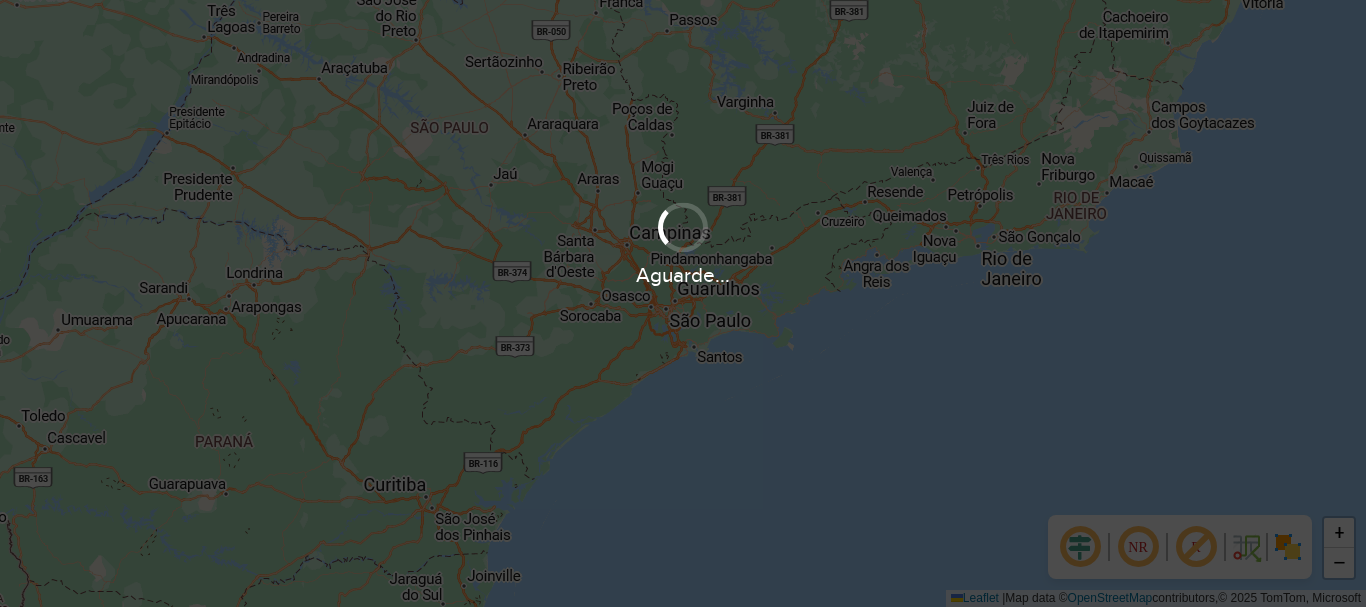 scroll, scrollTop: 0, scrollLeft: 0, axis: both 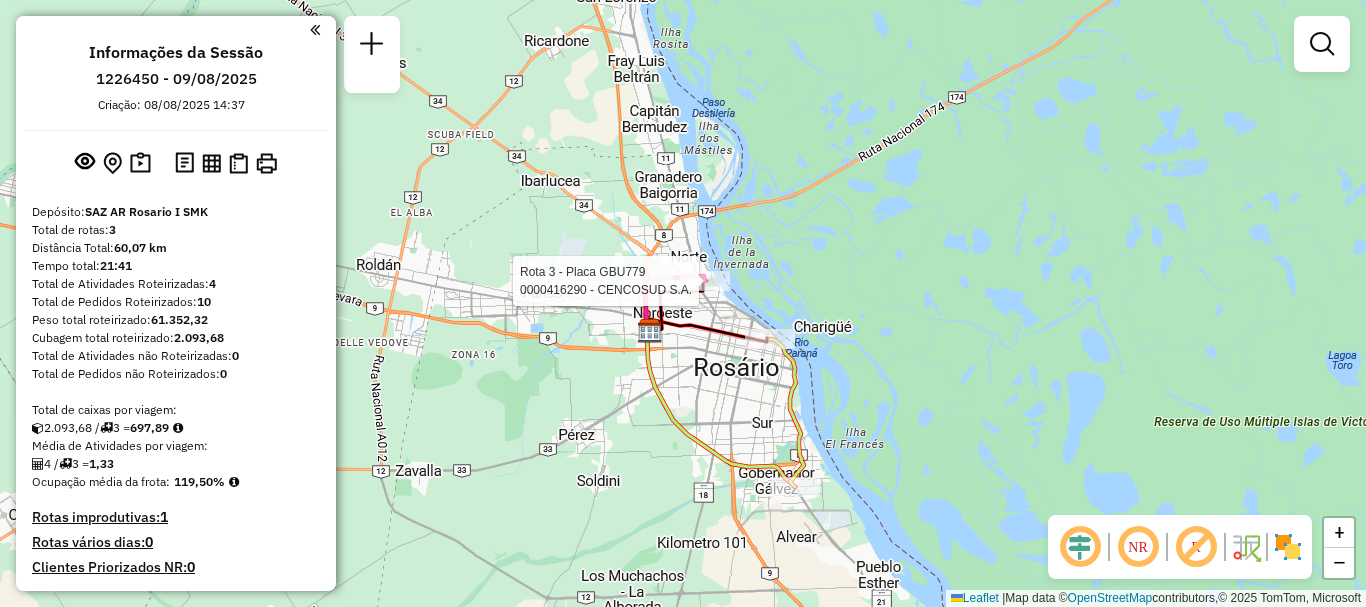 select on "**********" 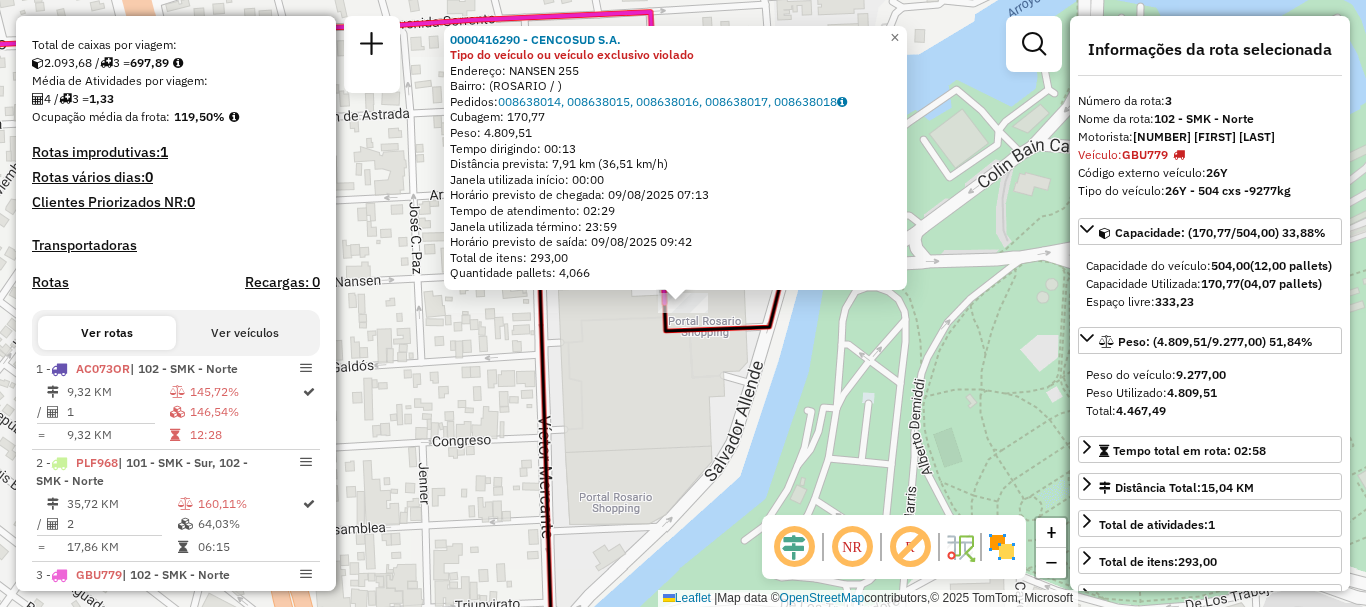 scroll, scrollTop: 464, scrollLeft: 0, axis: vertical 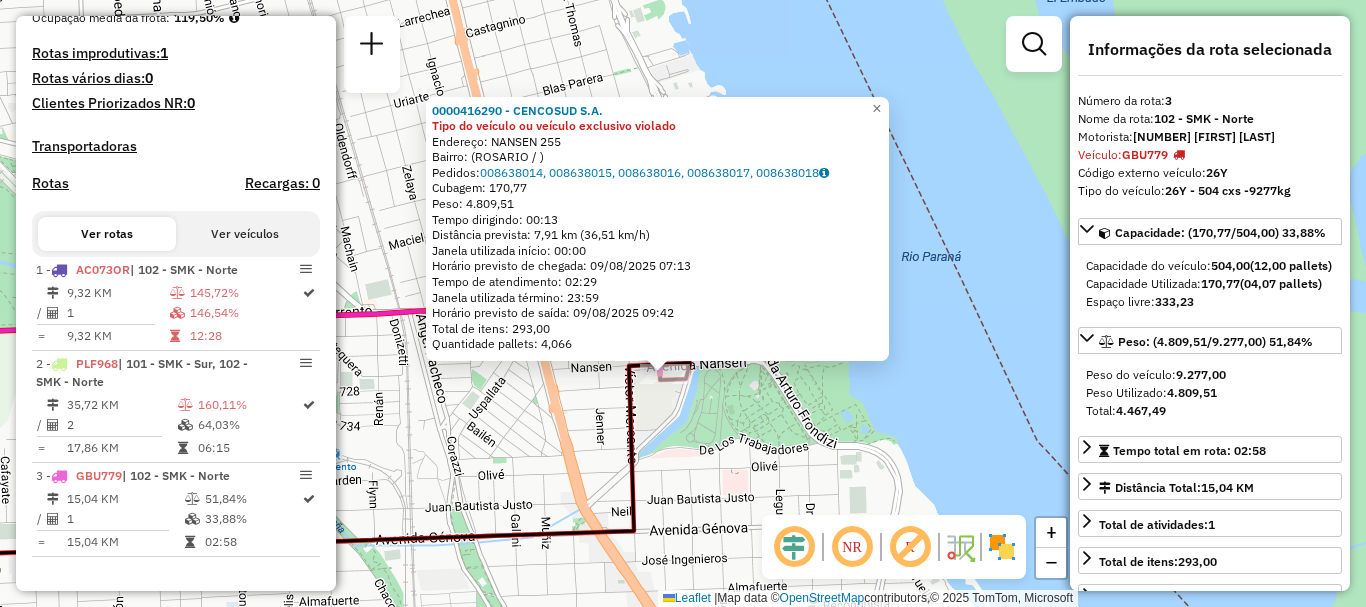 click on "0000416290 - CENCOSUD S.A. Tipo do veículo ou veículo exclusivo violado  Endereço: NANSEN   255   Bairro:  (ROSARIO / )   Pedidos:  008638014, 008638015, 008638016, 008638017, 008638018   Cubagem: 170,77  Peso: 4.809,51  Tempo dirigindo: 00:13   Distância prevista: 7,91 km (36,51 km/h)   Janela utilizada início: 00:00   Horário previsto de chegada: 09/08/2025 07:13   Tempo de atendimento: 02:29   Janela utilizada término: 23:59   Horário previsto de saída: 09/08/2025 09:42   Total de itens: 293,00   Quantidade pallets: 4,066  × Janela de atendimento Grade de atendimento Capacidade Transportadoras Veículos Cliente Pedidos  Rotas Selecione os dias de semana para filtrar as janelas de atendimento  Seg   Ter   Qua   Qui   Sex   Sáb   Dom  Informe o período da janela de atendimento: De: Até:  Filtrar exatamente a janela do cliente  Considerar janela de atendimento padrão  Selecione os dias de semana para filtrar as grades de atendimento  Seg   Ter   Qua   Qui   Sex   Sáb   Dom   Peso mínimo:  De:" 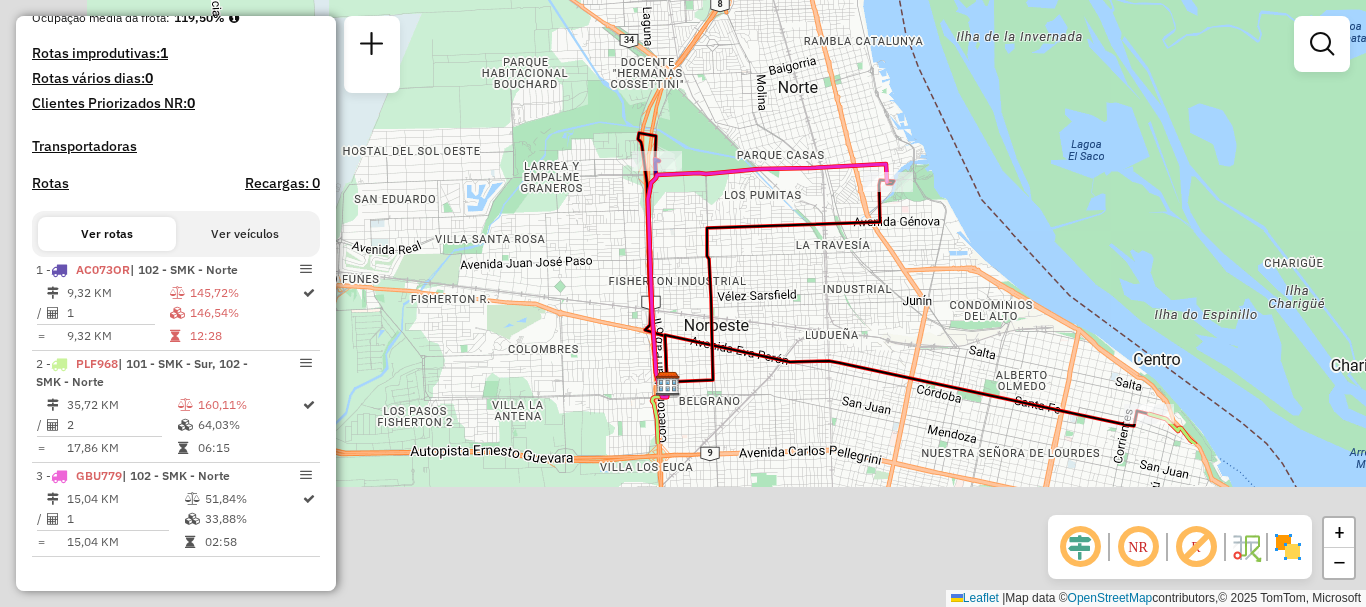 drag, startPoint x: 745, startPoint y: 339, endPoint x: 781, endPoint y: 217, distance: 127.20063 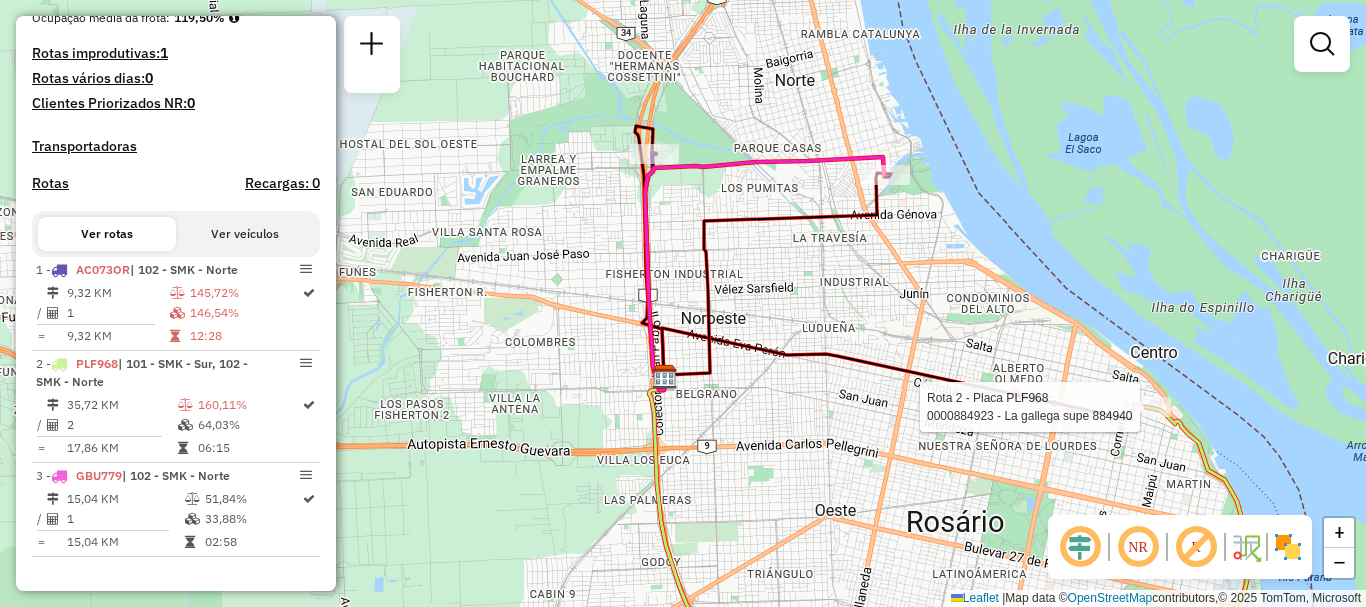 select on "**********" 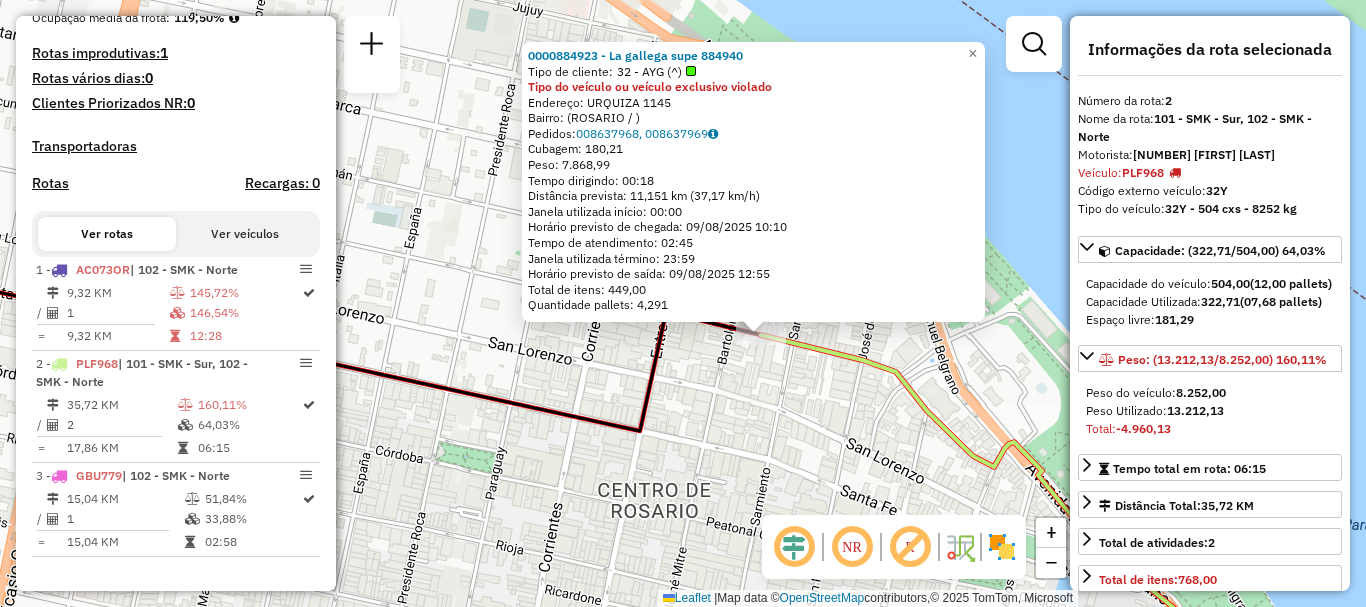 drag, startPoint x: 809, startPoint y: 421, endPoint x: 788, endPoint y: 207, distance: 215.02791 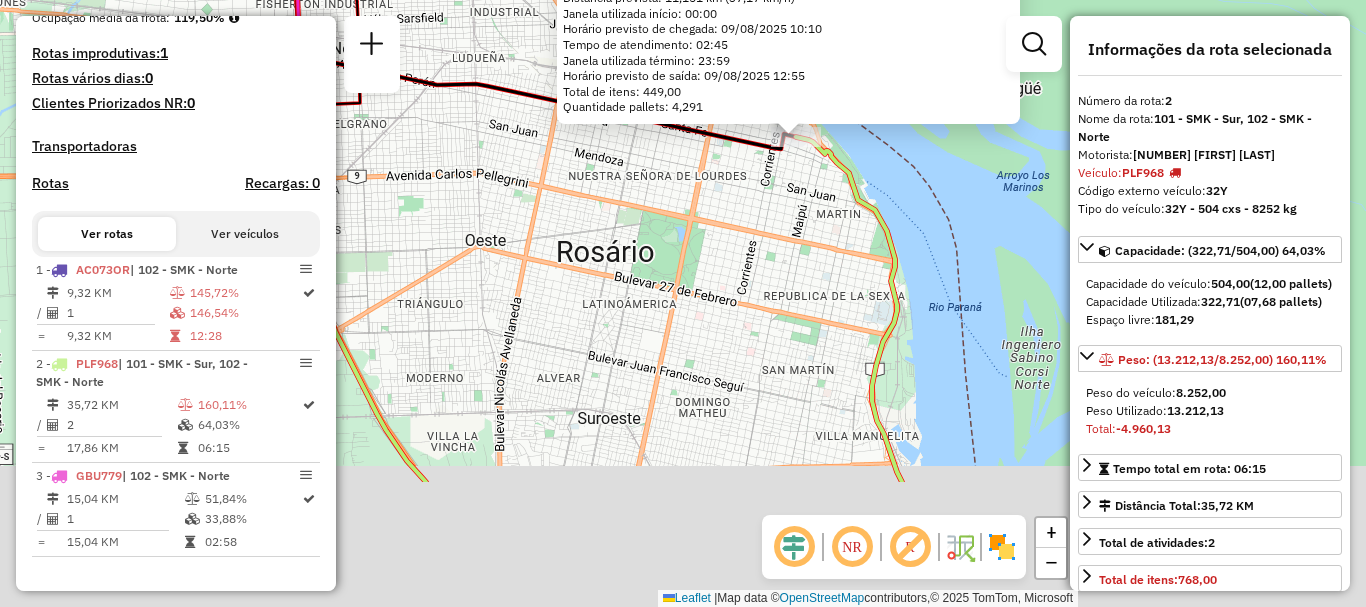 drag, startPoint x: 680, startPoint y: 464, endPoint x: 715, endPoint y: 258, distance: 208.95215 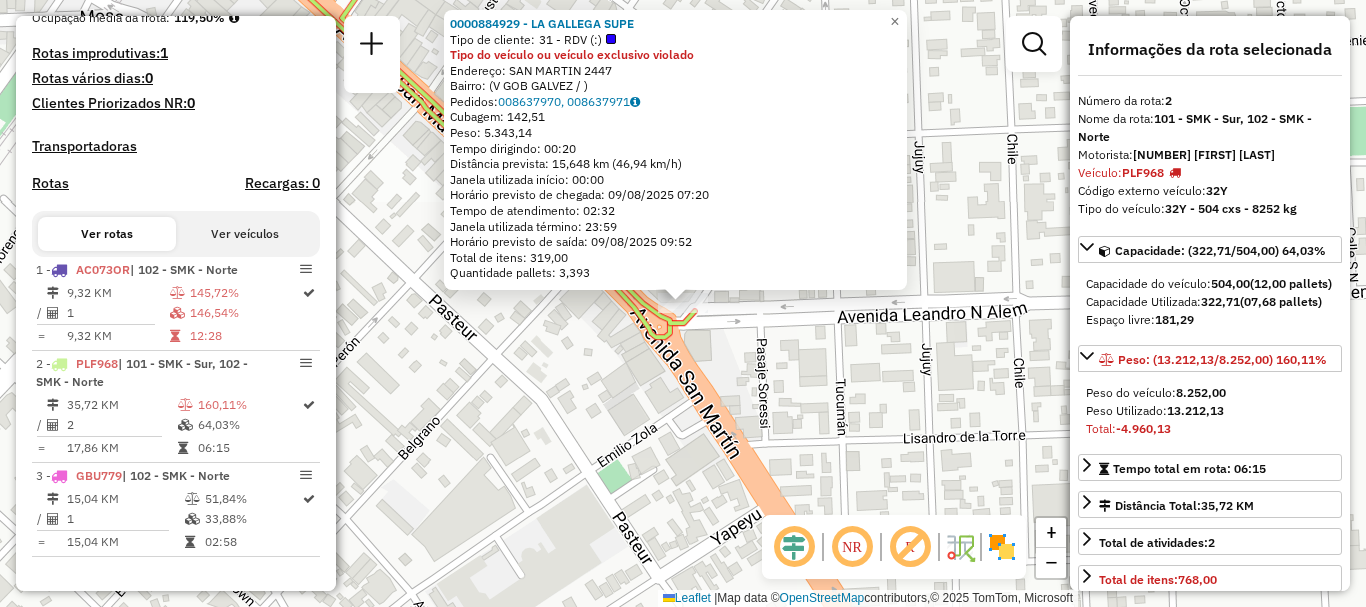 click on "0000884929 - LA GALLEGA SUPE  Tipo de cliente:   31 - RDV (:)  Tipo do veículo ou veículo exclusivo violado  Endereço: SAN MARTIN    2447   Bairro:  (V GOB GALVEZ / )   Pedidos:  008637970, 008637971   Cubagem: 142,51  Peso: 5.343,14  Tempo dirigindo: 00:20   Distância prevista: 15,648 km (46,94 km/h)   Janela utilizada início: 00:00   Horário previsto de chegada: 09/08/2025 07:20   Tempo de atendimento: 02:32   Janela utilizada término: 23:59   Horário previsto de saída: 09/08/2025 09:52   Total de itens: 319,00   Quantidade pallets: 3,393  × Janela de atendimento Grade de atendimento Capacidade Transportadoras Veículos Cliente Pedidos  Rotas Selecione os dias de semana para filtrar as janelas de atendimento  Seg   Ter   Qua   Qui   Sex   Sáb   Dom  Informe o período da janela de atendimento: De: Até:  Filtrar exatamente a janela do cliente  Considerar janela de atendimento padrão  Selecione os dias de semana para filtrar as grades de atendimento  Seg   Ter   Qua   Qui   Sex   Sáb   Dom  De:" 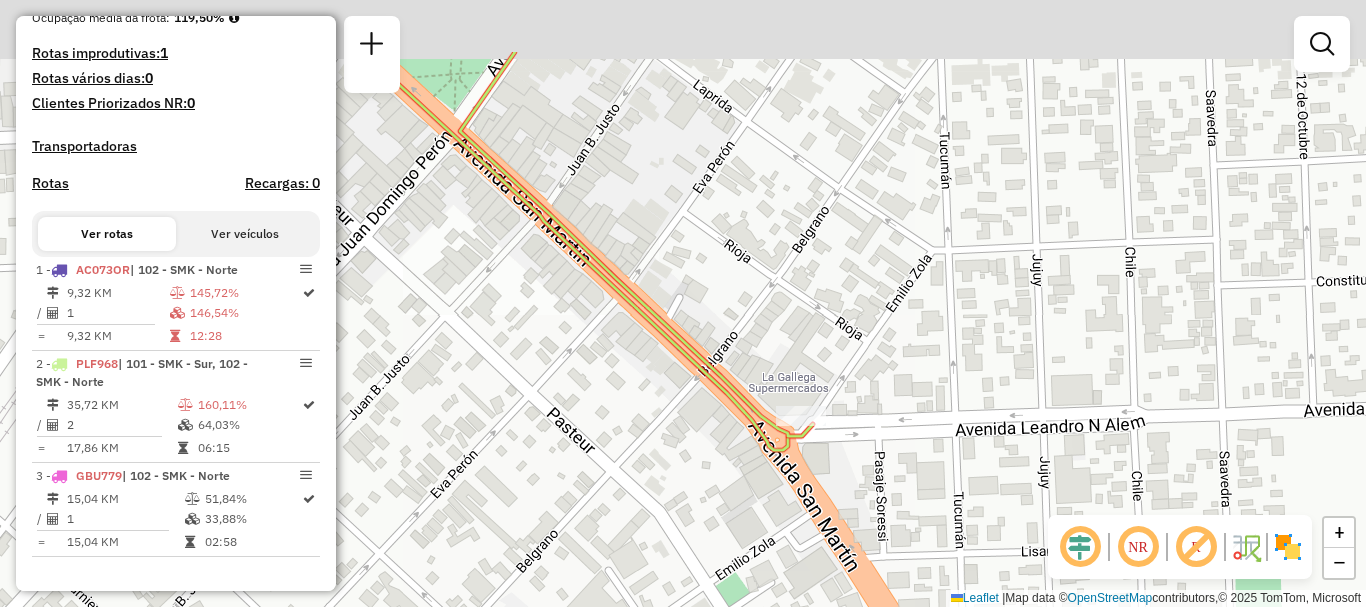 drag, startPoint x: 573, startPoint y: 322, endPoint x: 742, endPoint y: 453, distance: 213.82703 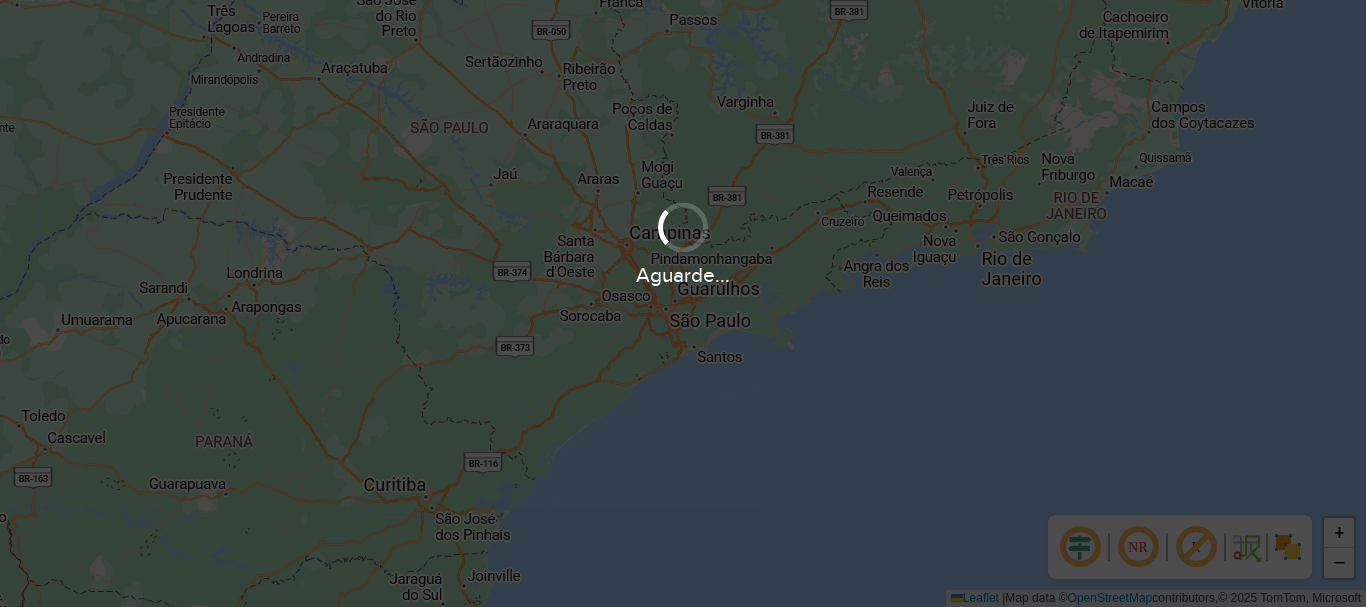 scroll, scrollTop: 0, scrollLeft: 0, axis: both 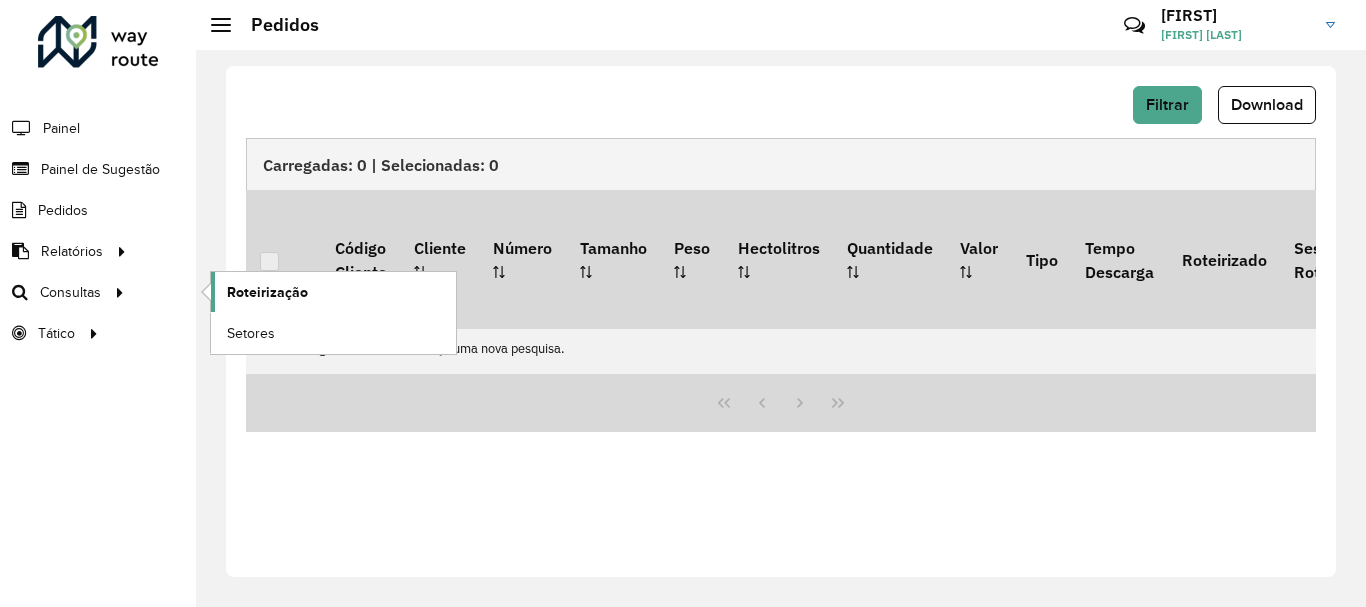 click on "Roteirização" 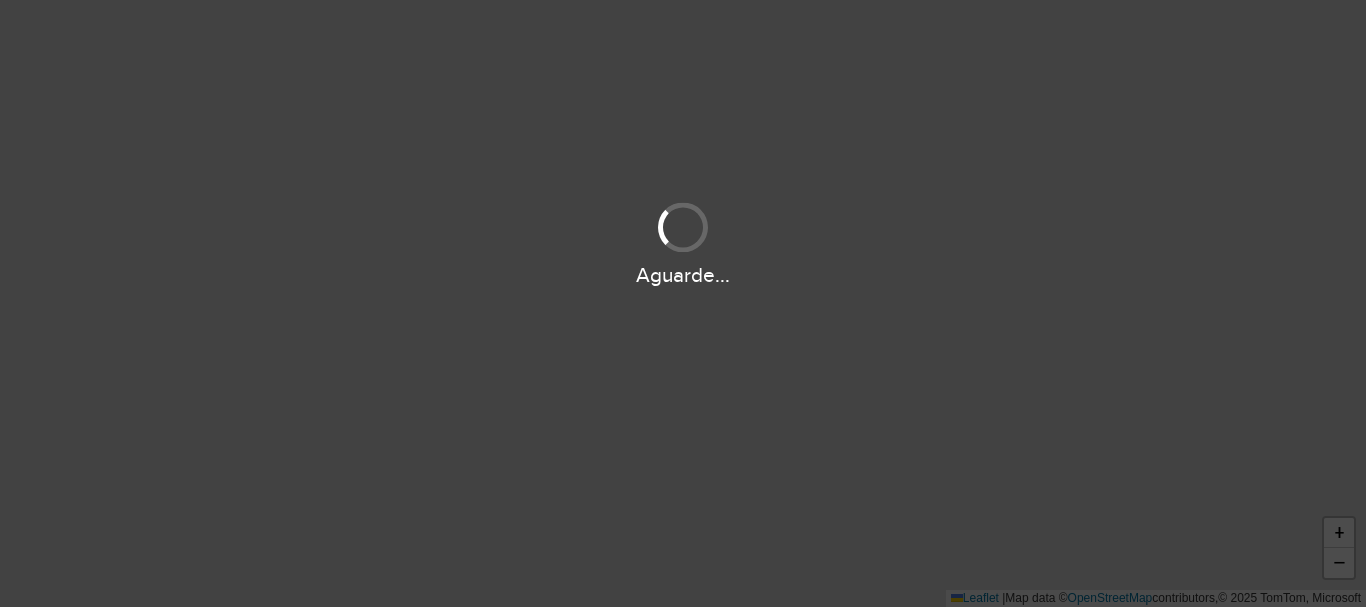 scroll, scrollTop: 0, scrollLeft: 0, axis: both 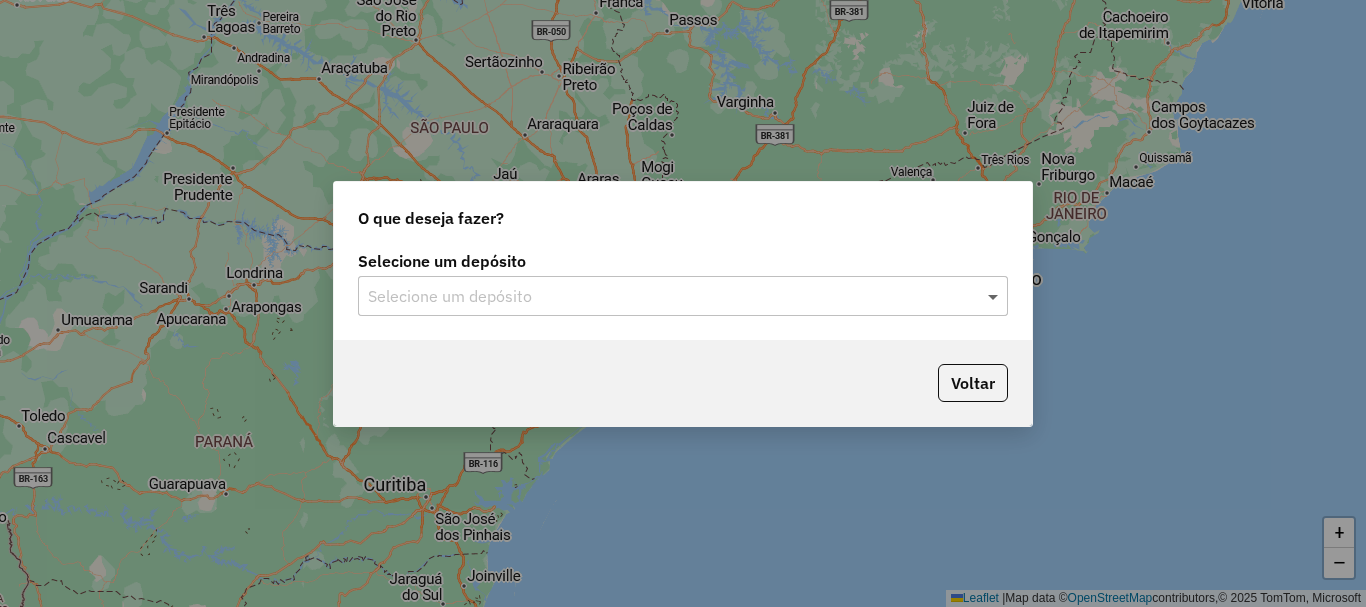 click 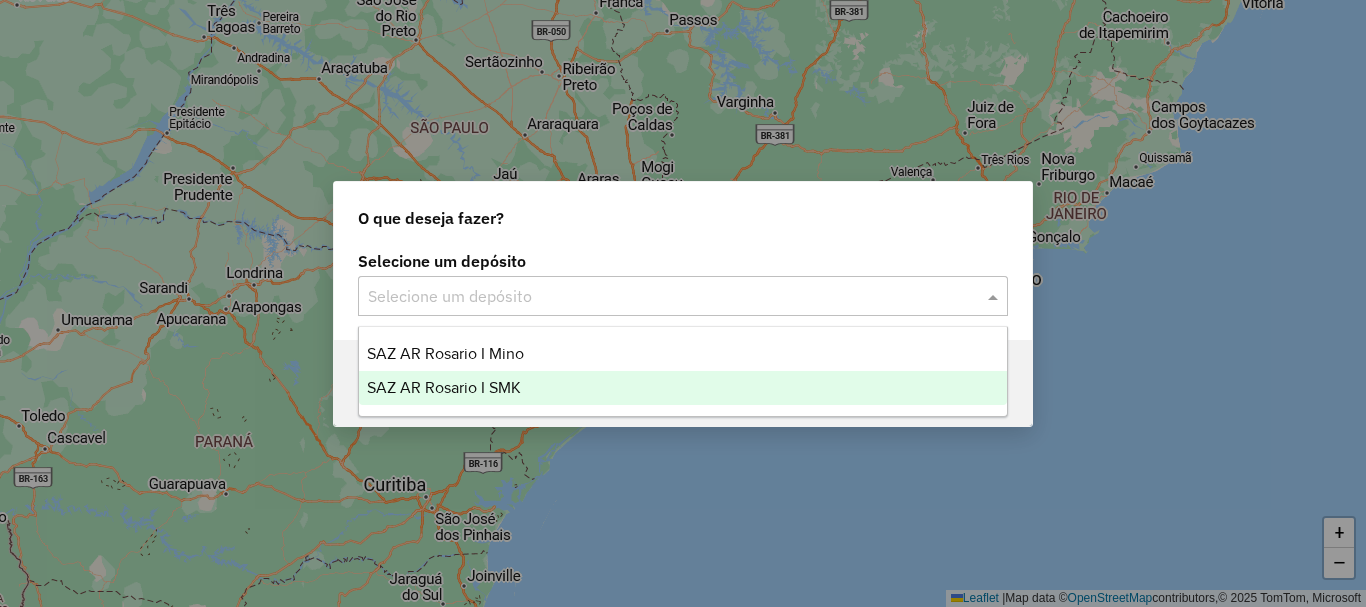 click on "SAZ AR Rosario I SMK" at bounding box center (444, 387) 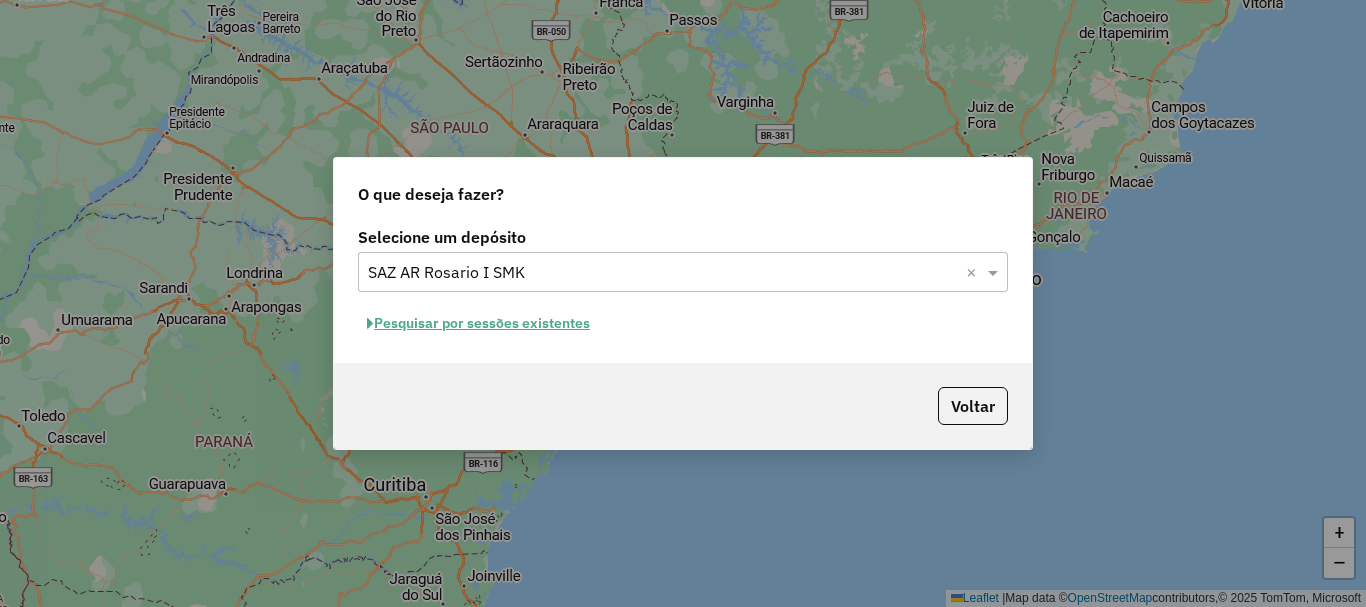 click on "Pesquisar por sessões existentes" 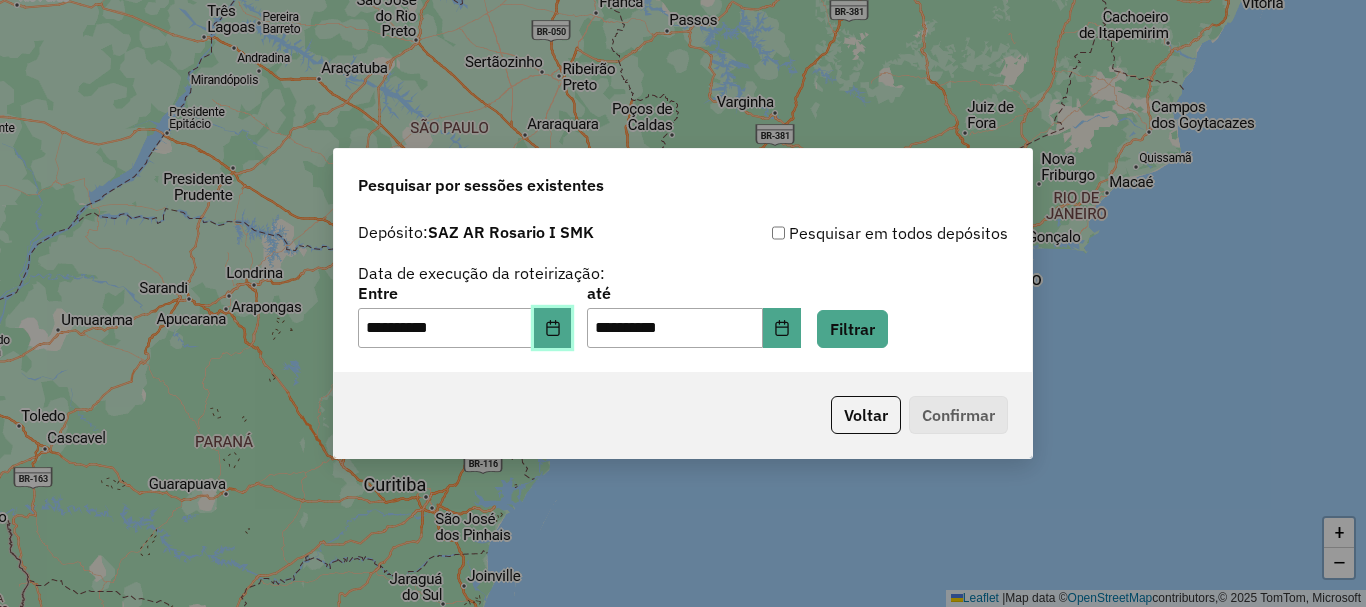 click 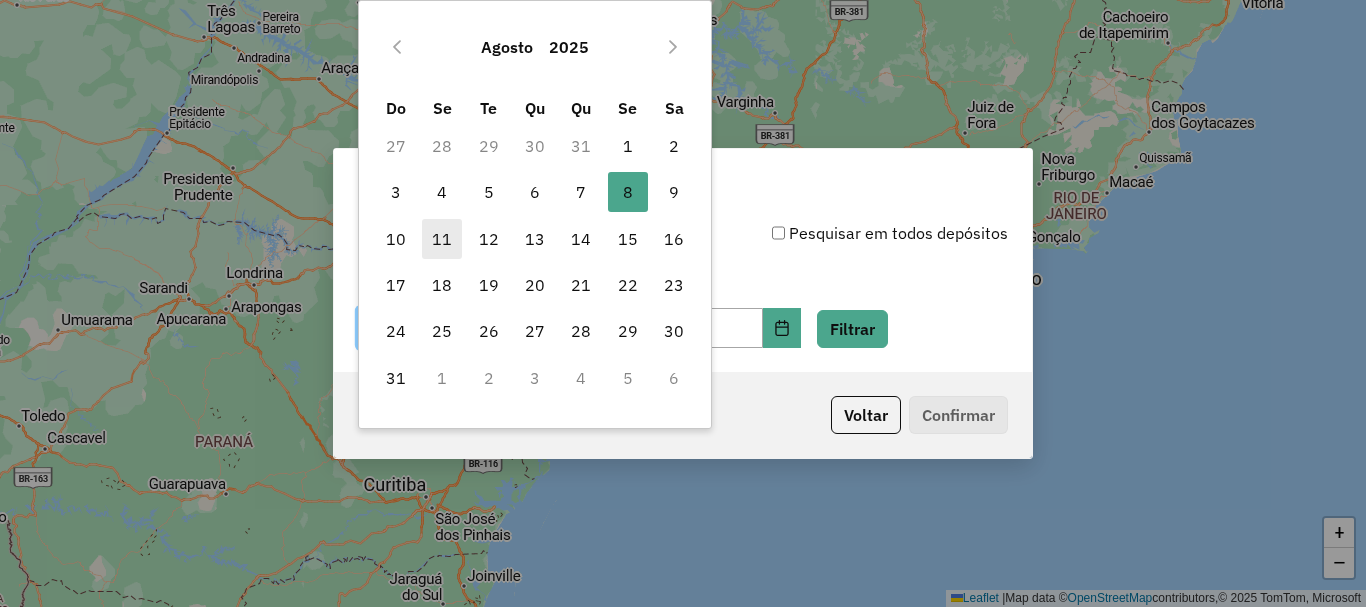 click on "11" at bounding box center [442, 239] 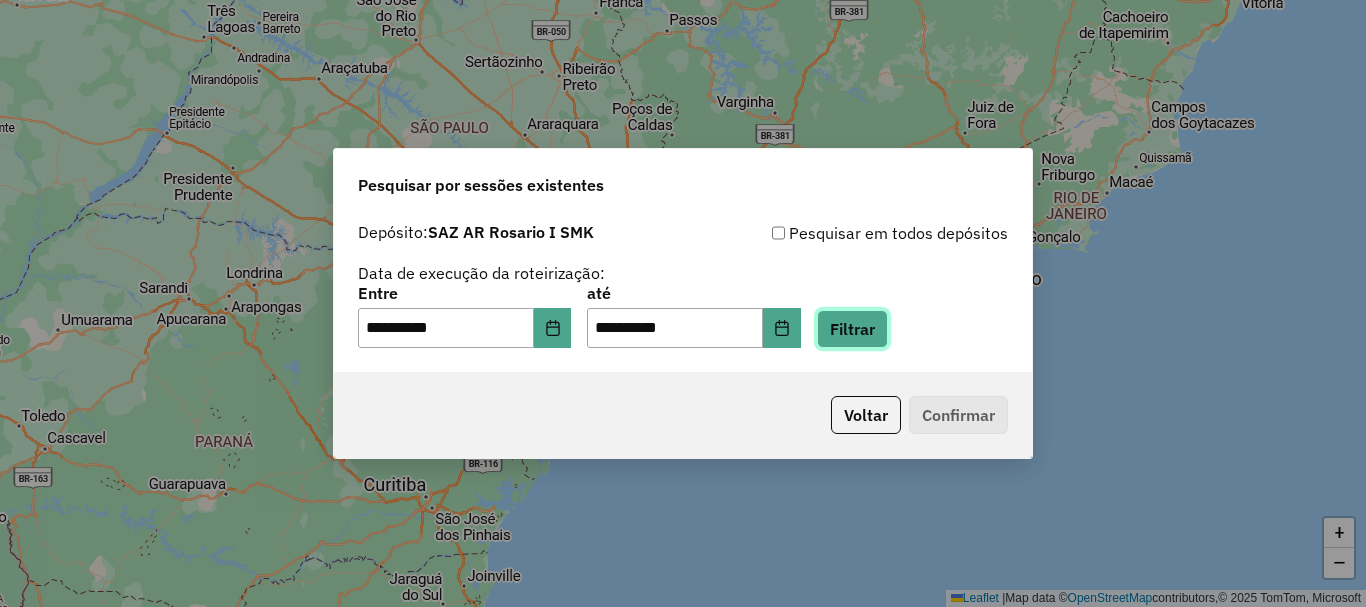 click on "Filtrar" 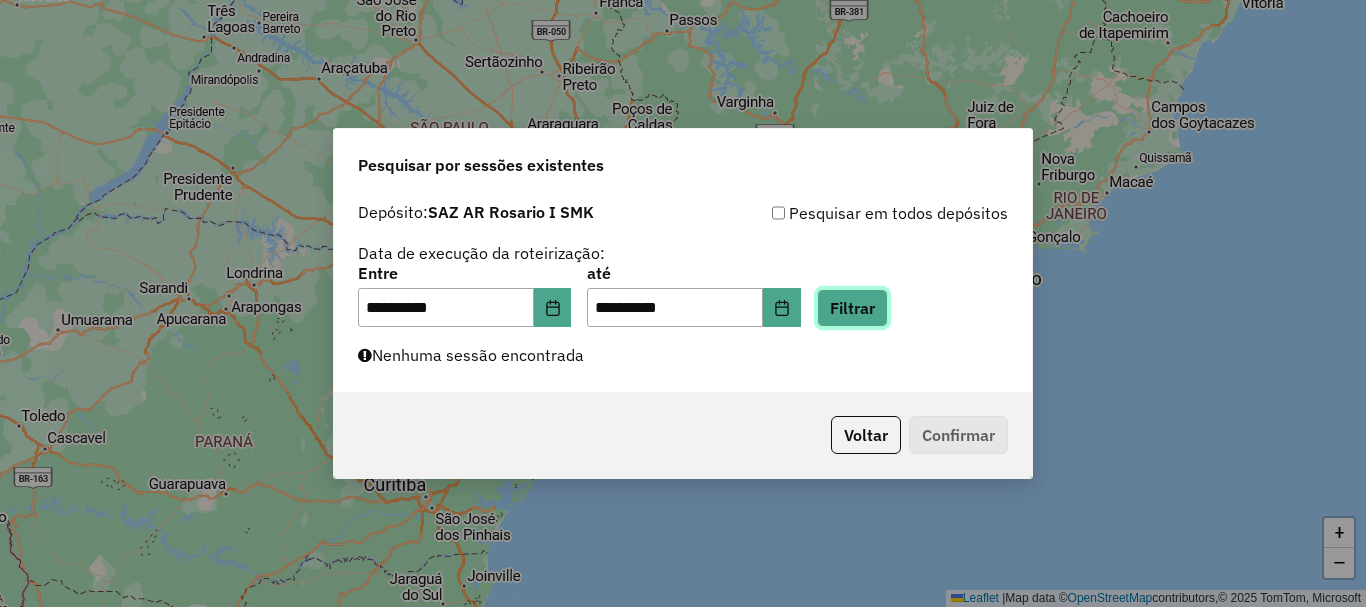 click on "Filtrar" 